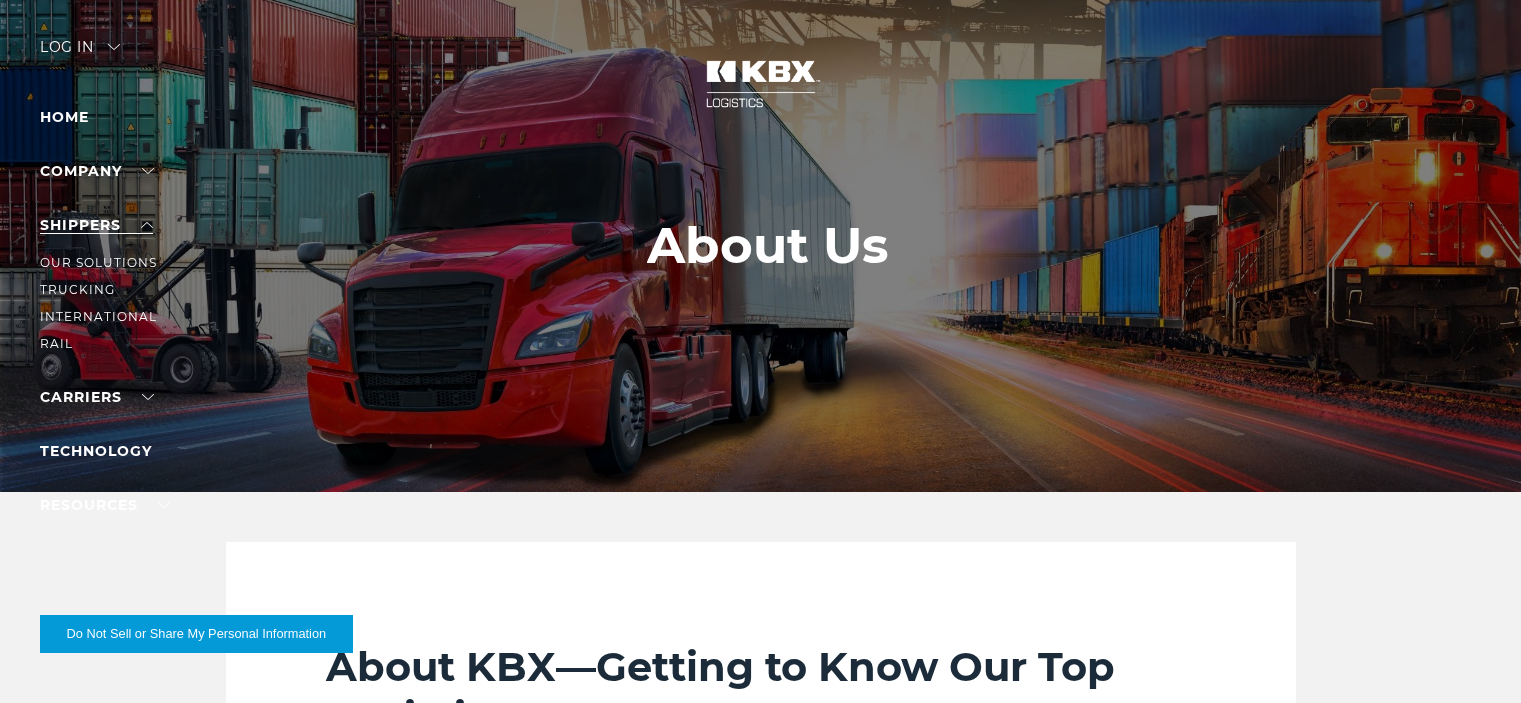 scroll, scrollTop: 0, scrollLeft: 0, axis: both 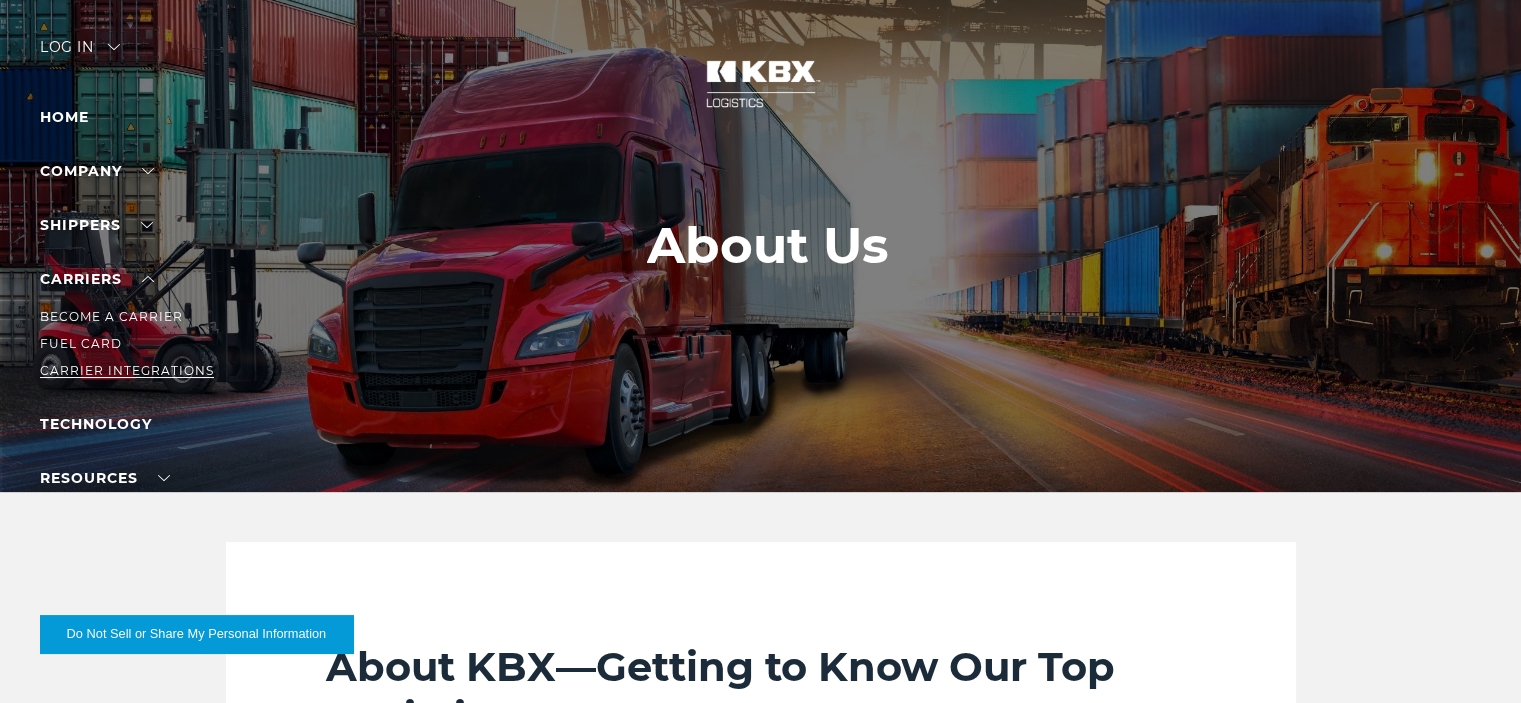 click on "Carrier Integrations" at bounding box center [127, 370] 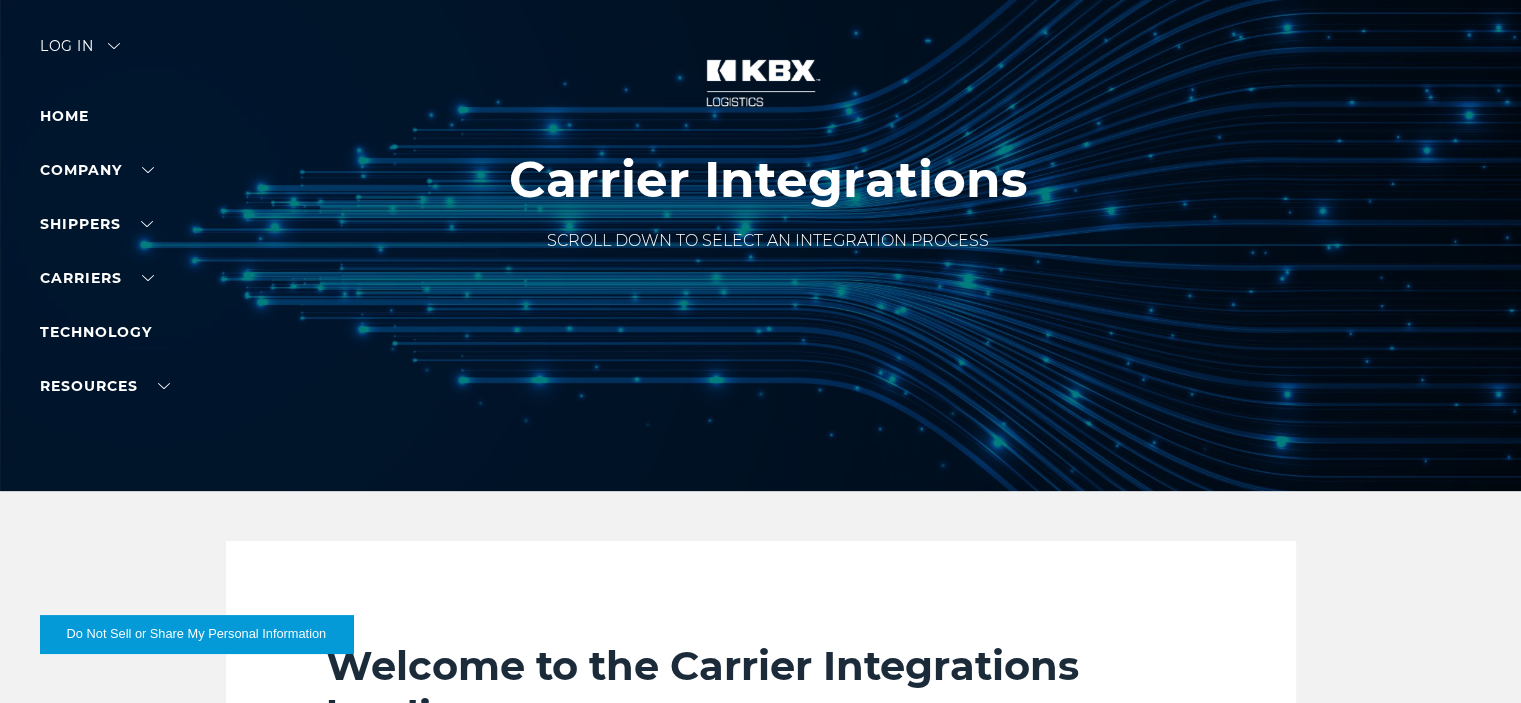 scroll, scrollTop: 0, scrollLeft: 0, axis: both 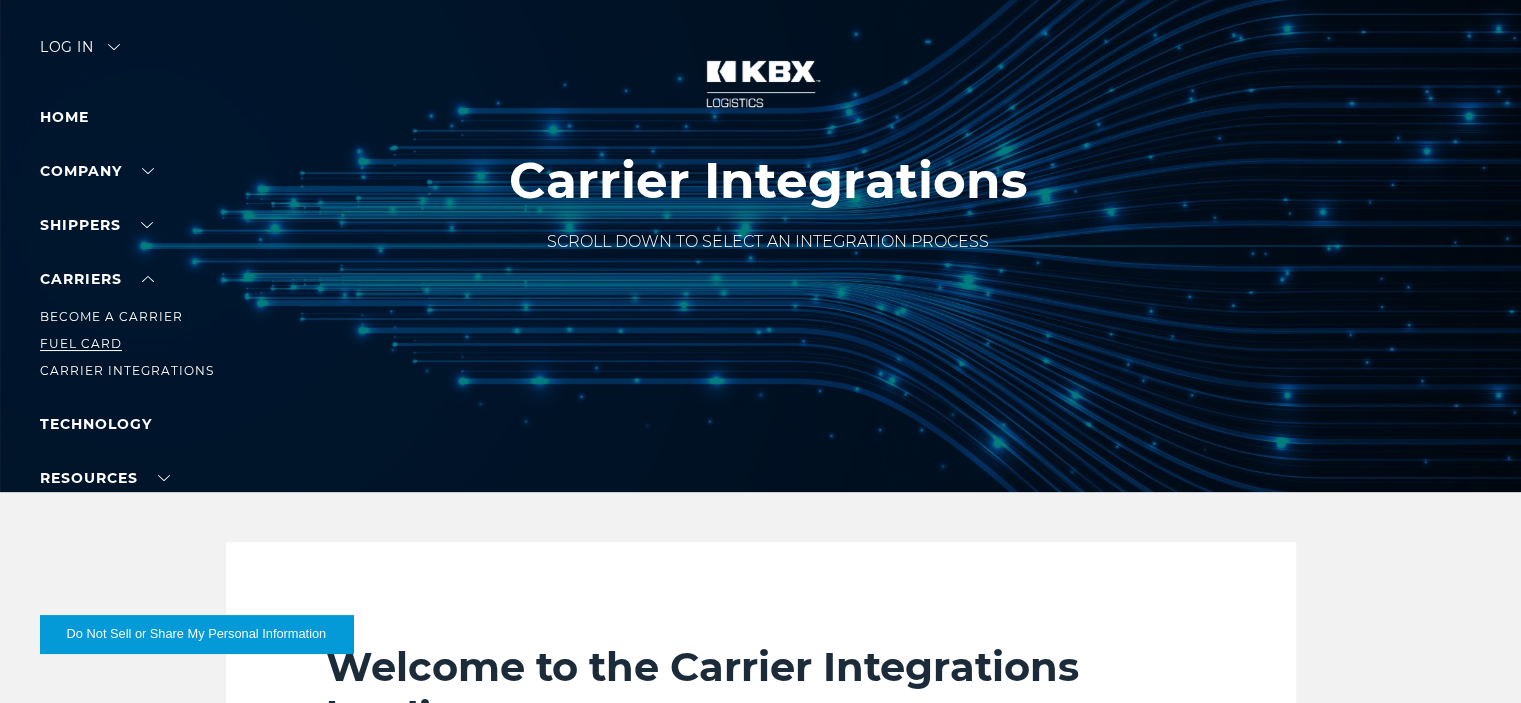 click on "Fuel Card" at bounding box center [81, 343] 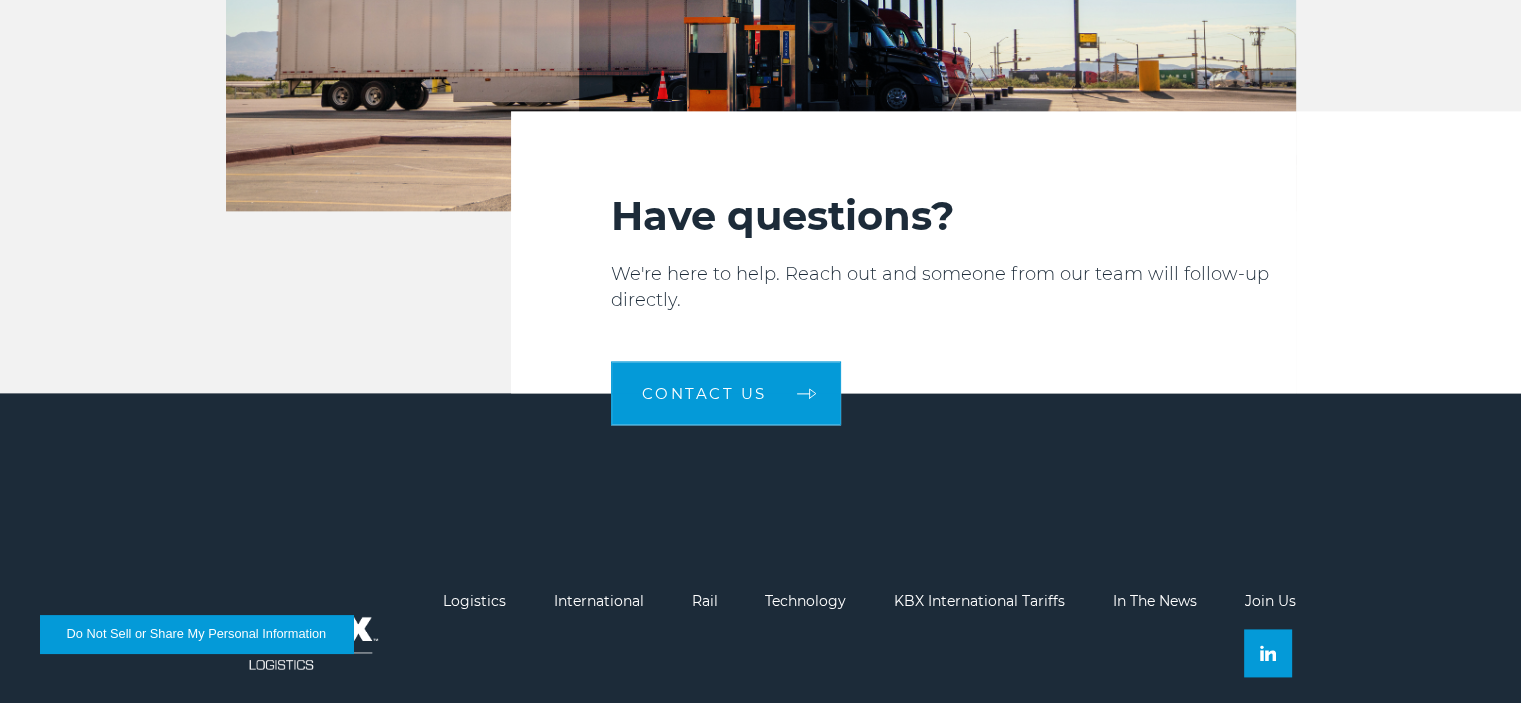 scroll, scrollTop: 2636, scrollLeft: 0, axis: vertical 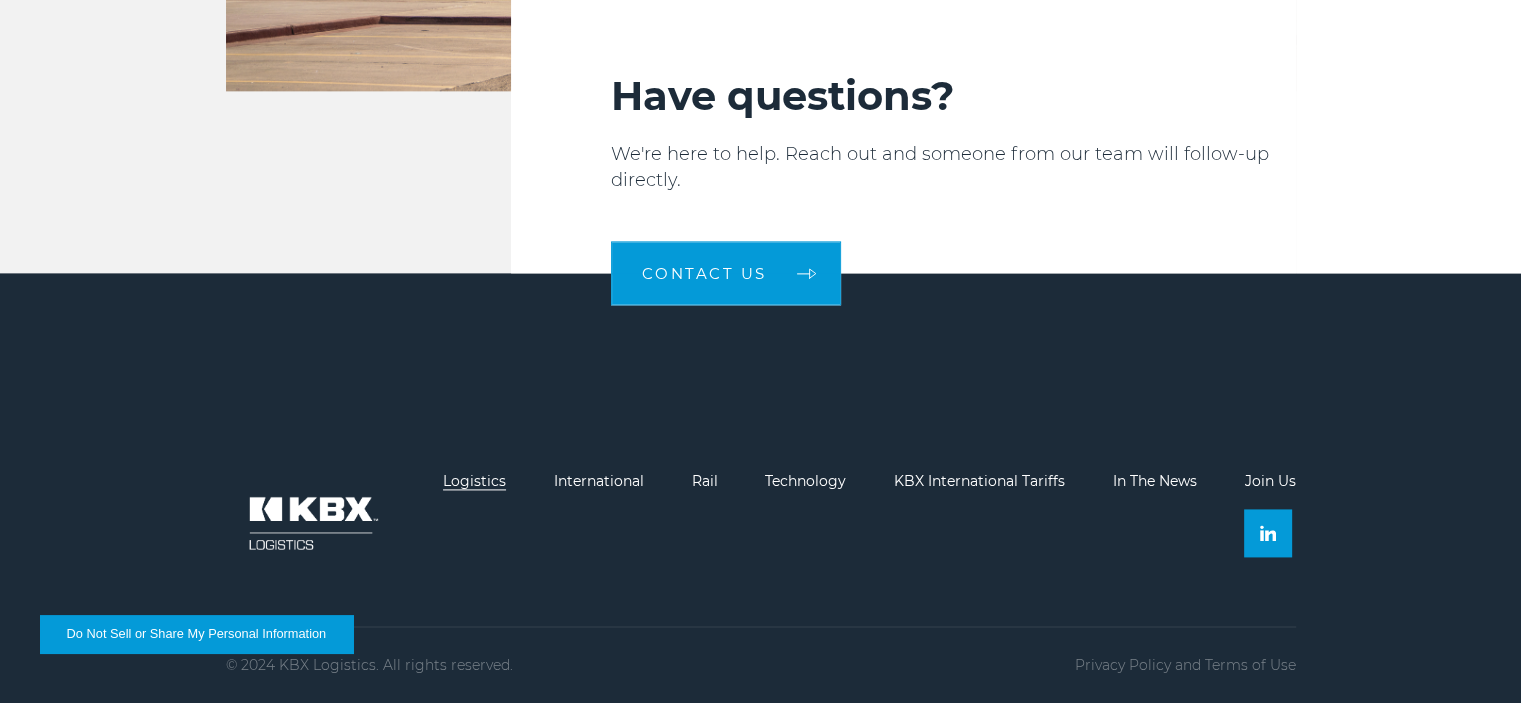click on "Logistics" at bounding box center (474, 481) 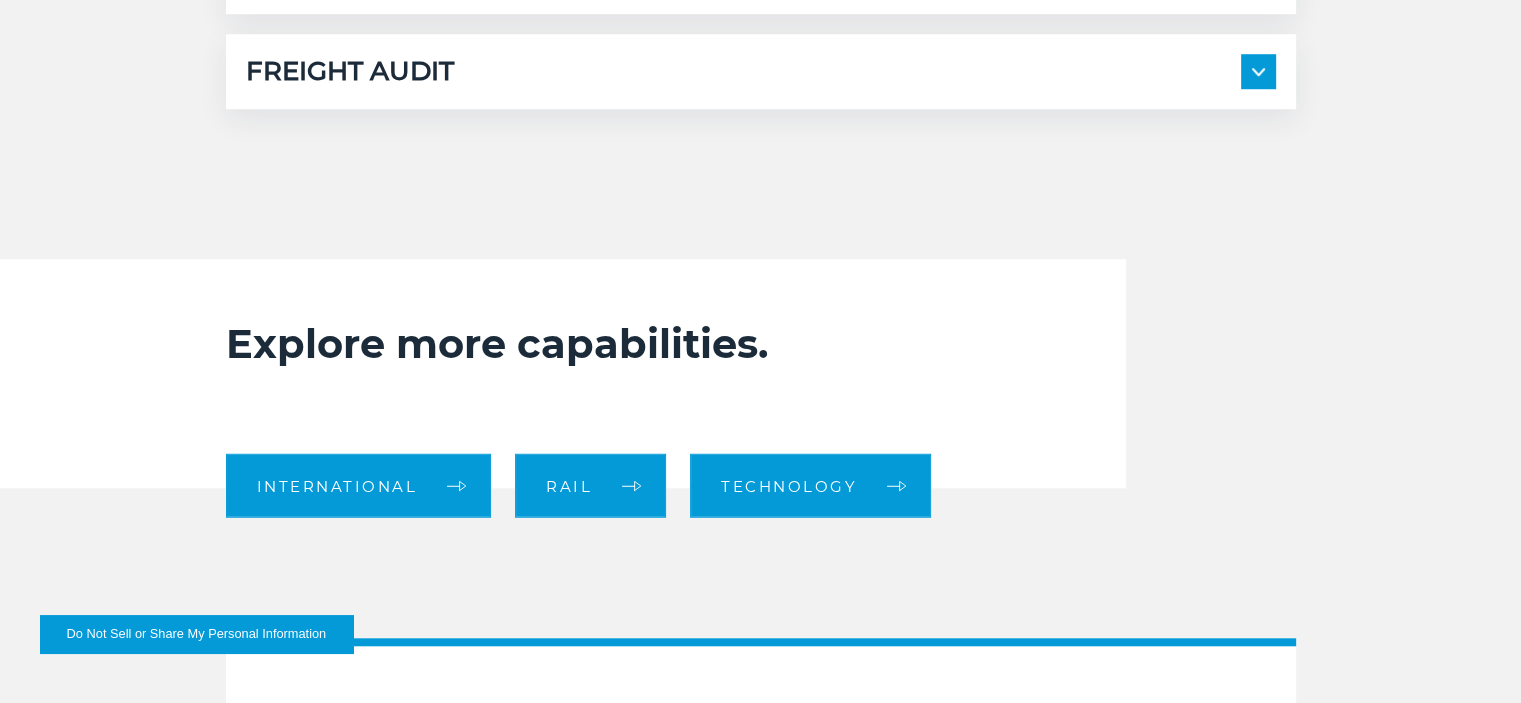 scroll, scrollTop: 1864, scrollLeft: 0, axis: vertical 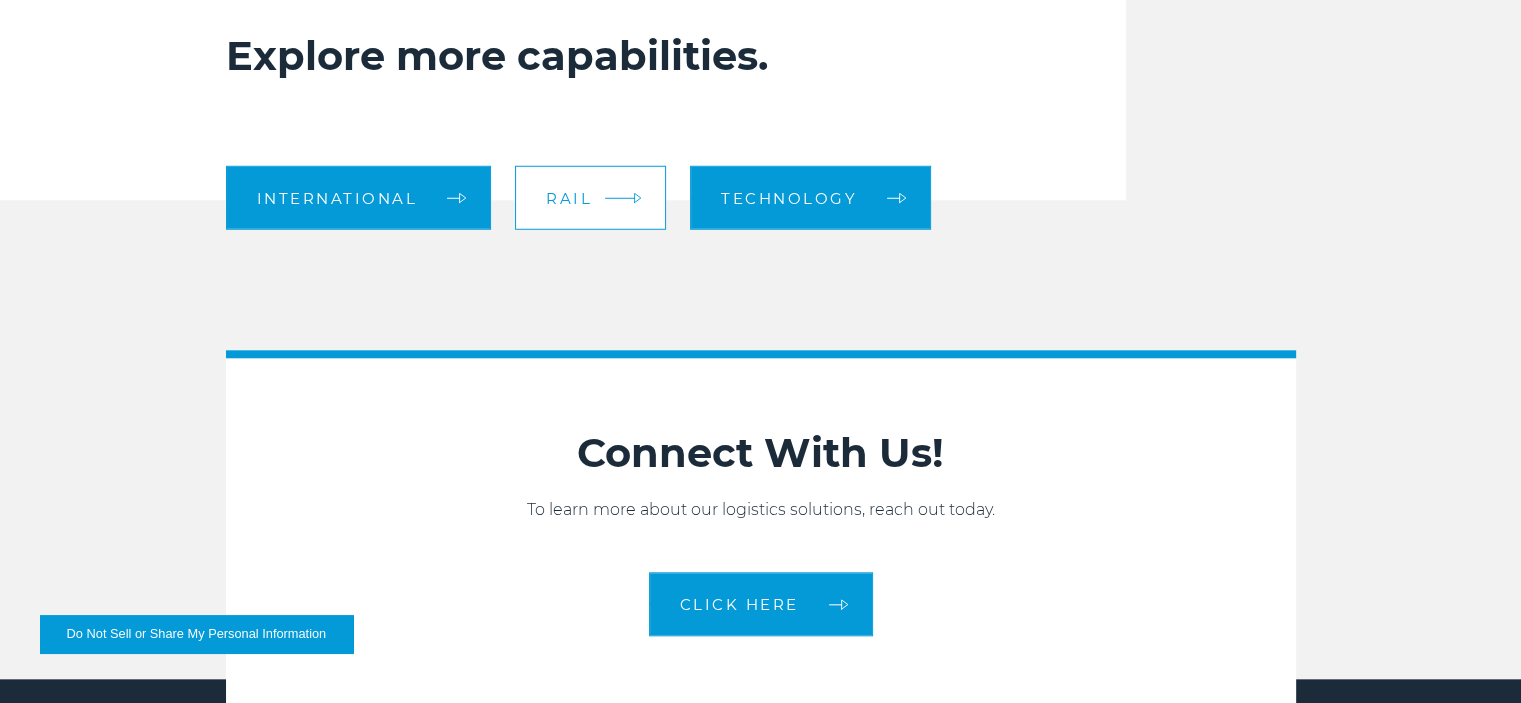 click on "Rail" at bounding box center [590, 198] 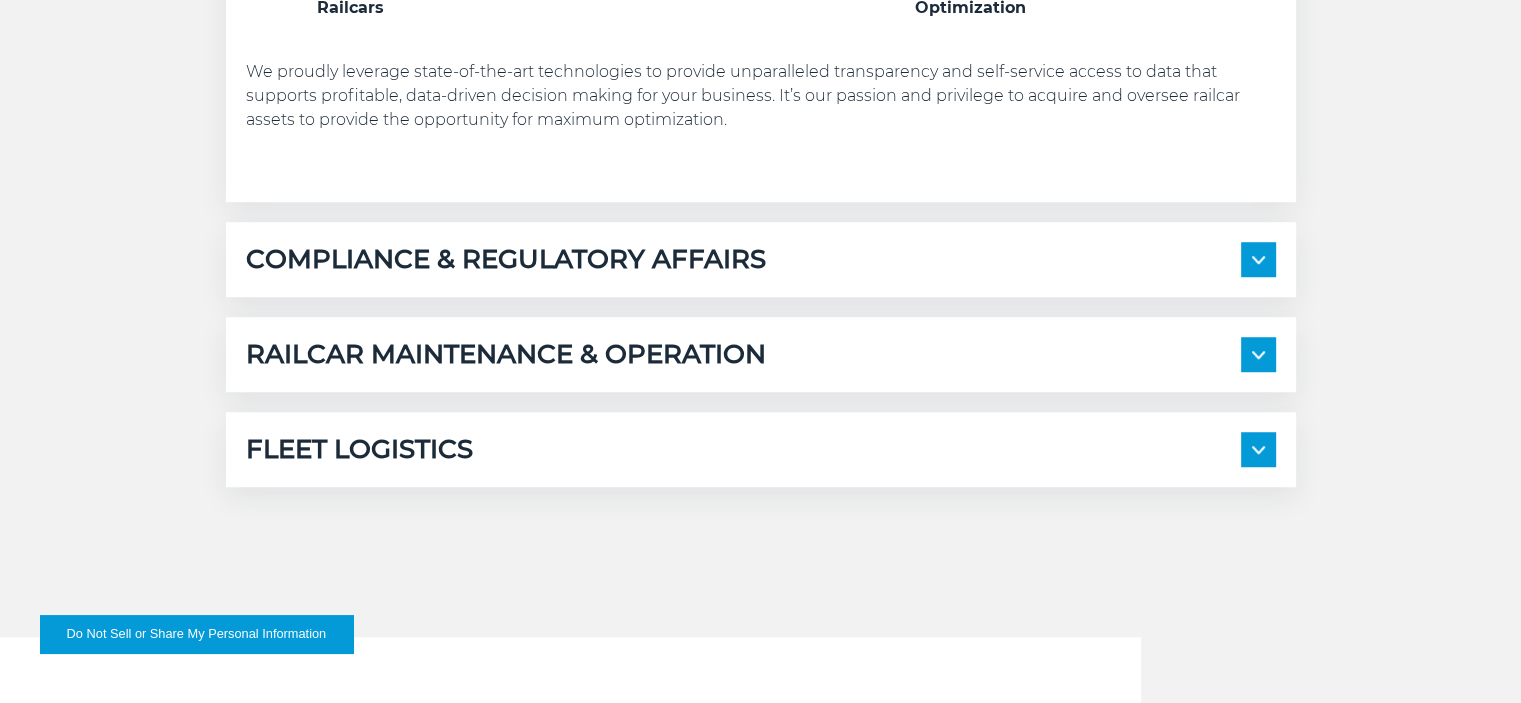 scroll, scrollTop: 1394, scrollLeft: 0, axis: vertical 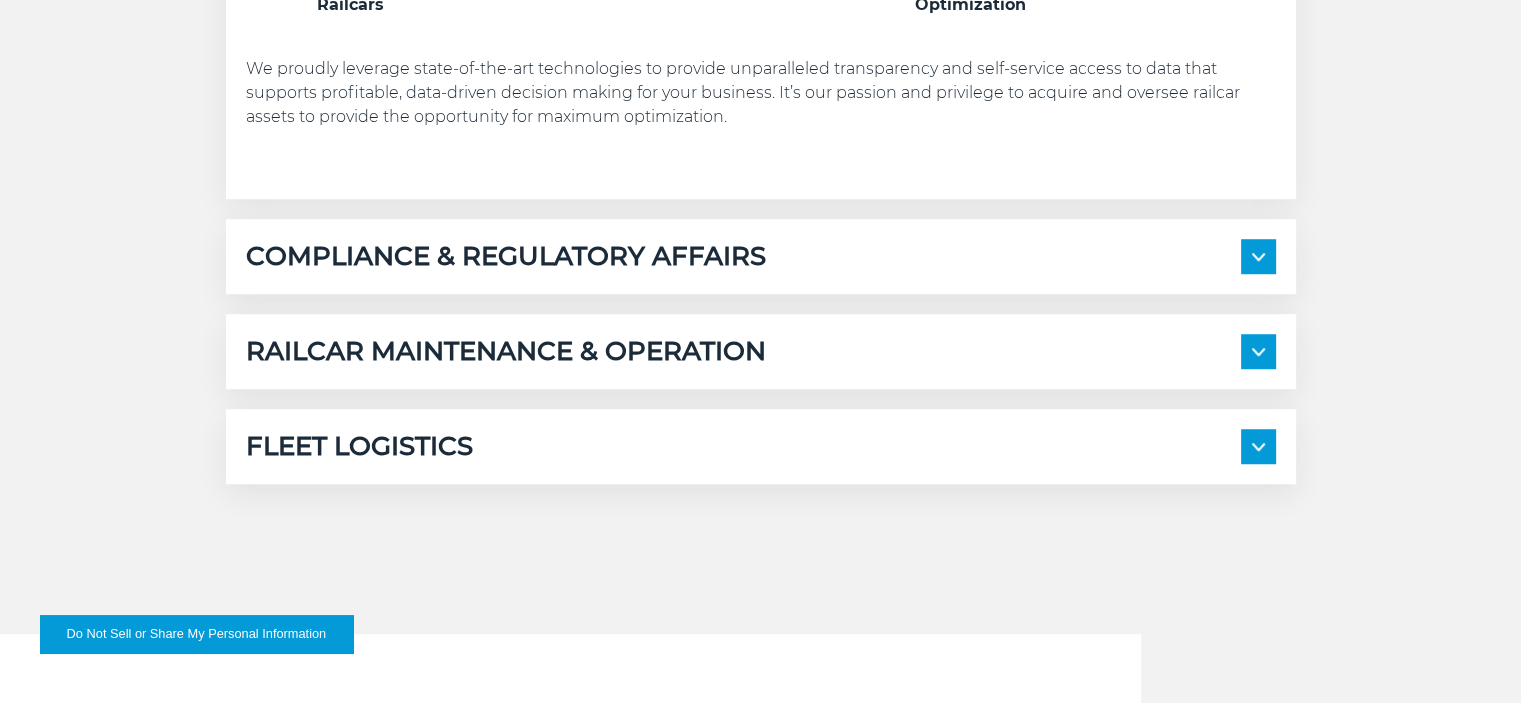 click on "RAILCAR MAINTENANCE & OPERATION" at bounding box center (506, 351) 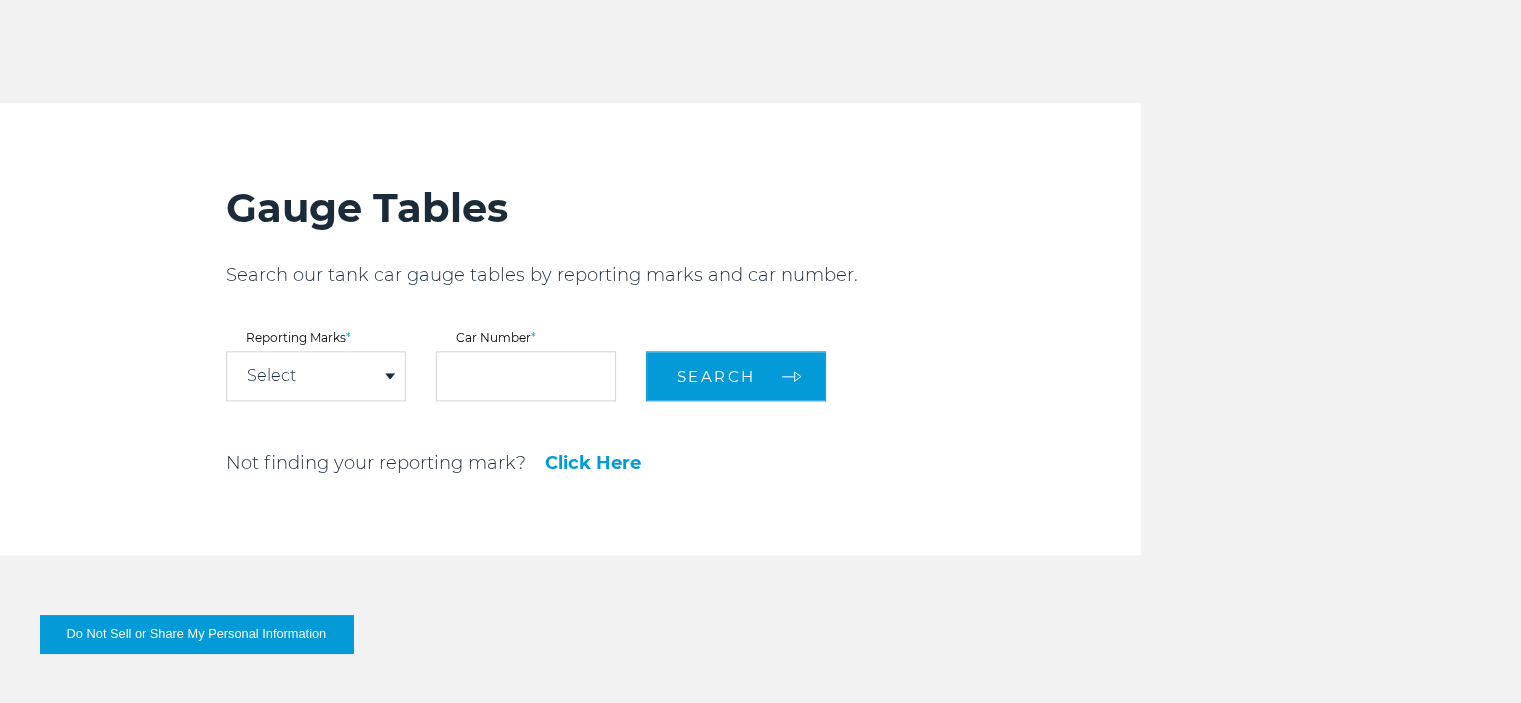 scroll, scrollTop: 2322, scrollLeft: 0, axis: vertical 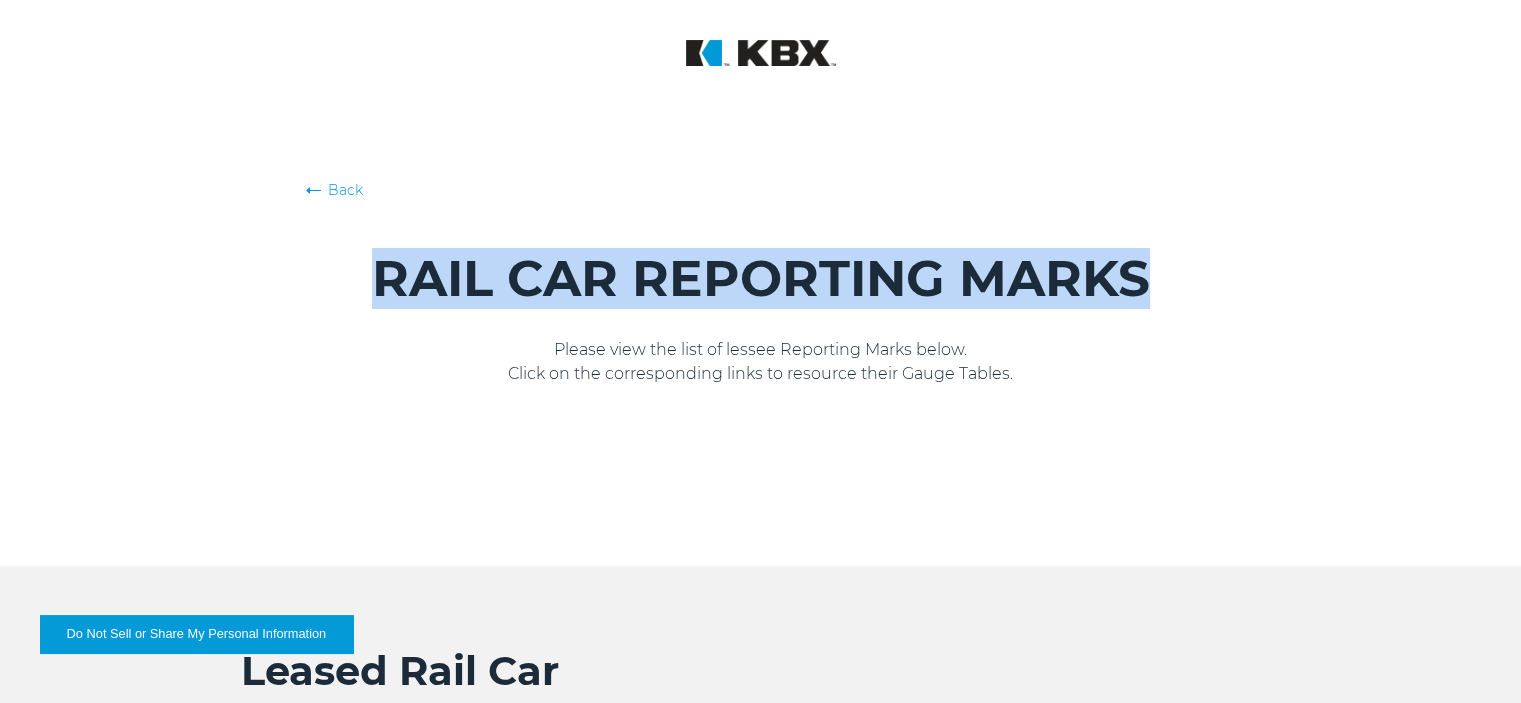 drag, startPoint x: 1180, startPoint y: 301, endPoint x: 358, endPoint y: 286, distance: 822.13684 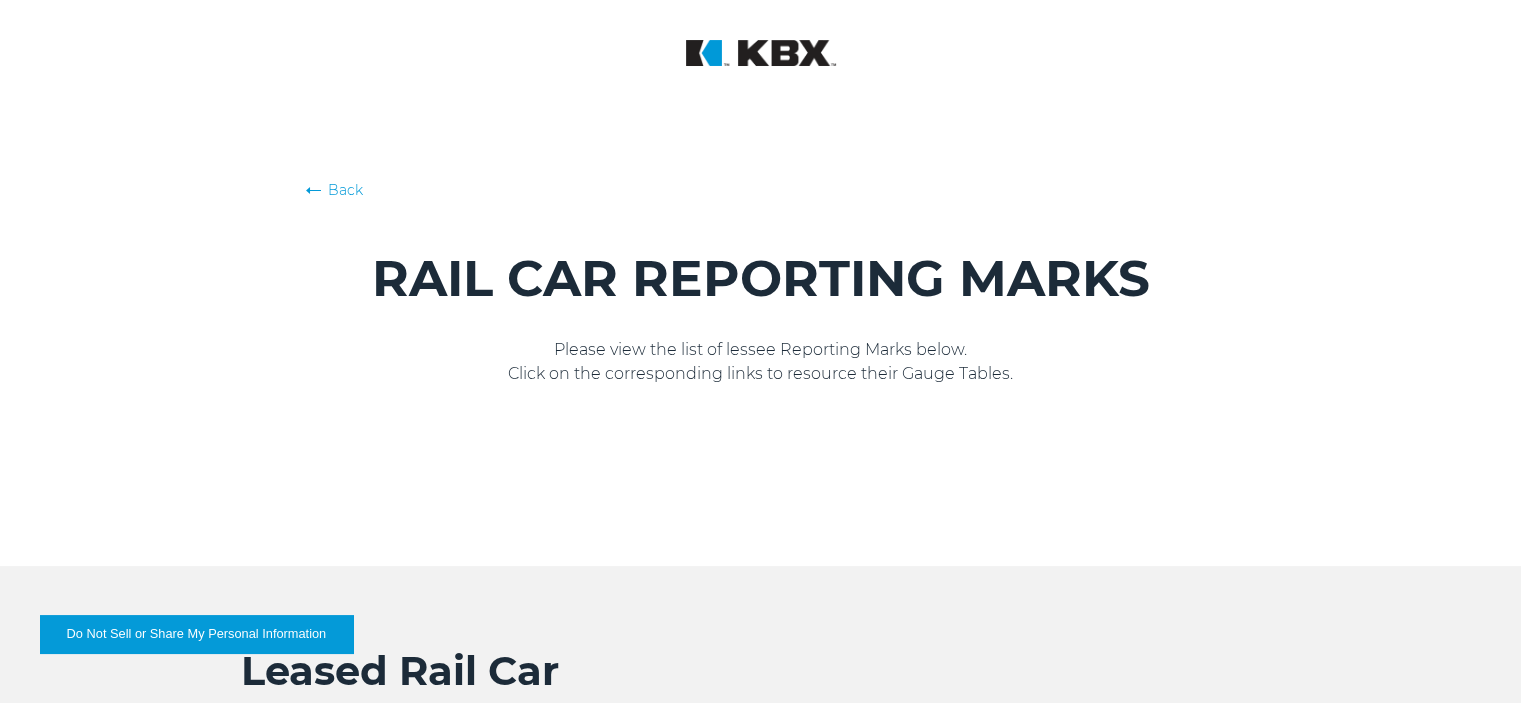 click on "Back
RAIL CAR REPORTING MARKS
Please view the list of lessee Reporting Marks below.
Click on the corresponding links to resource their Gauge Tables." at bounding box center (760, 283) 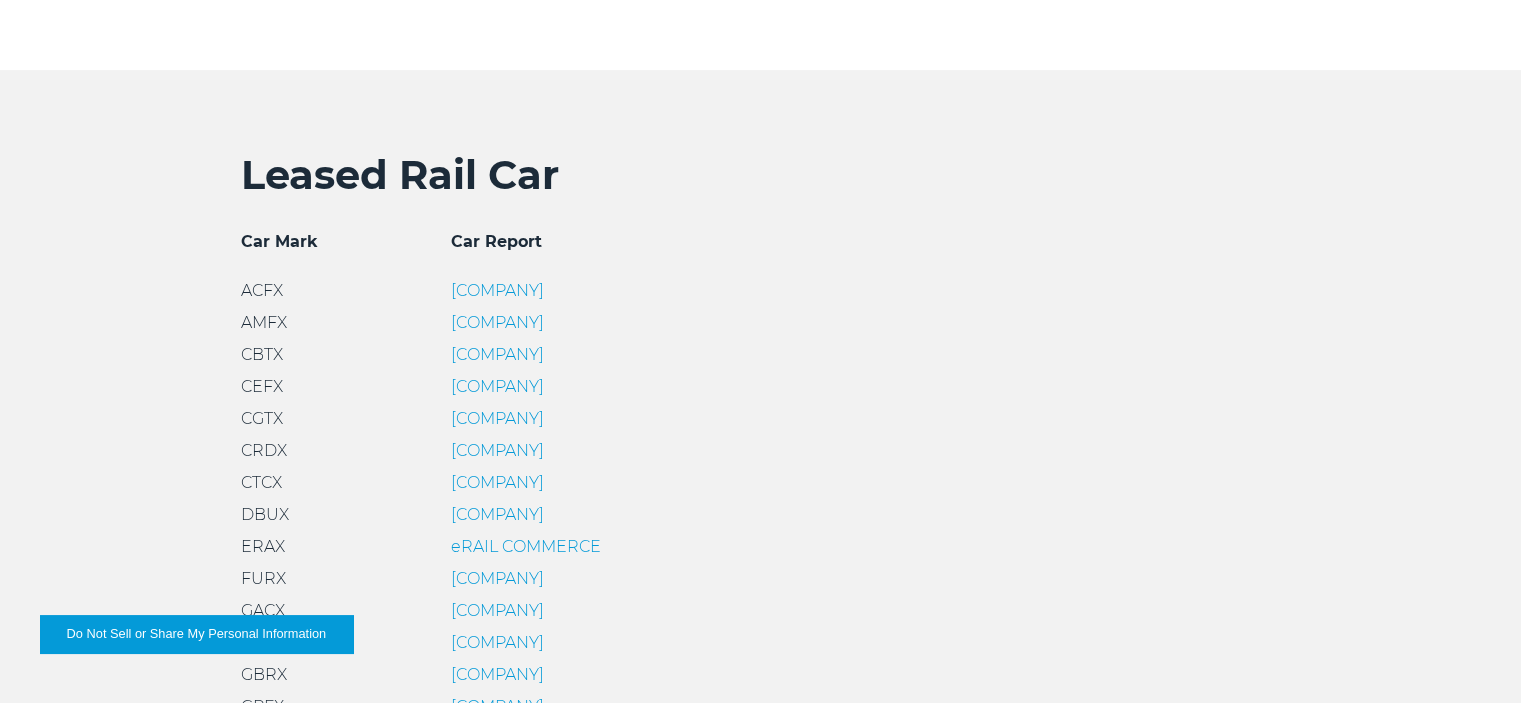 scroll, scrollTop: 492, scrollLeft: 0, axis: vertical 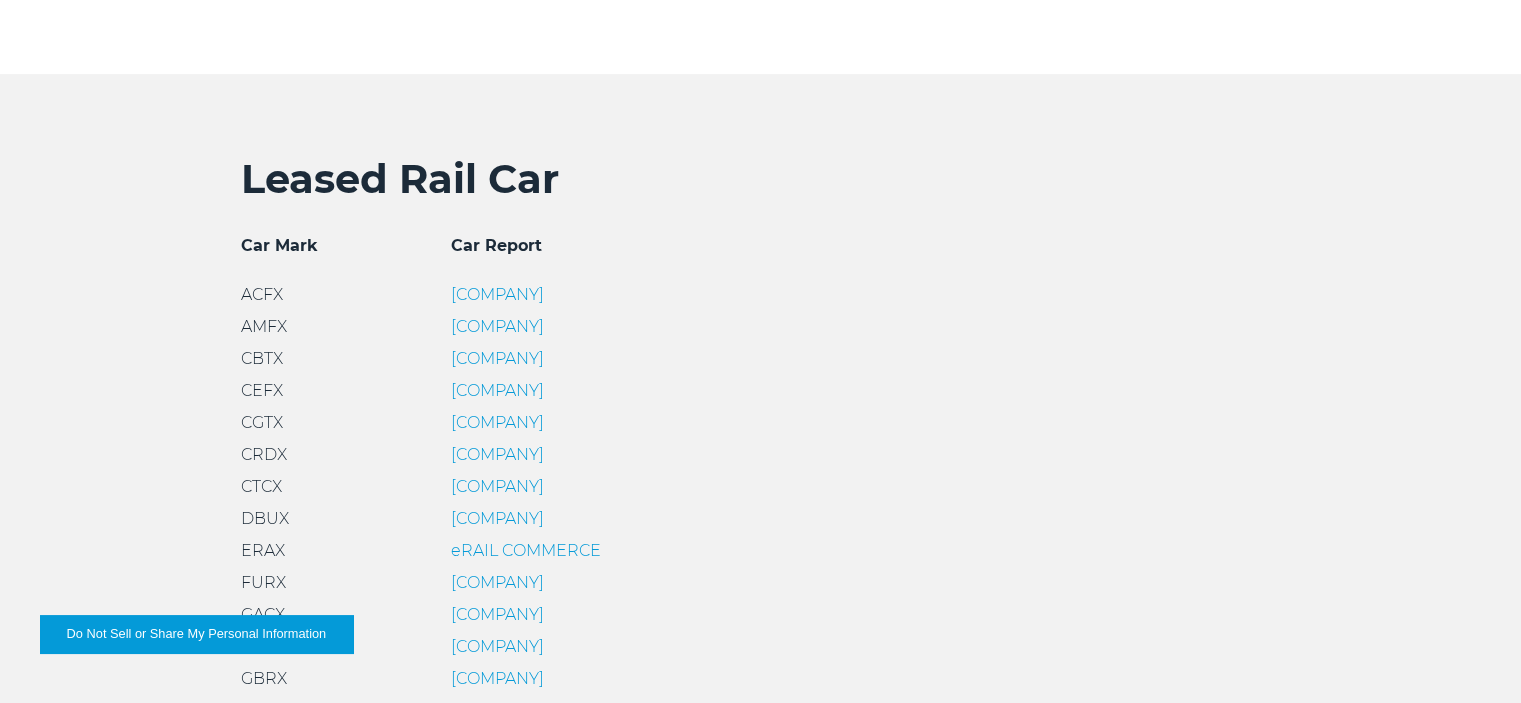 click on "WELLS FARGO RAIL CORPORATION" at bounding box center (497, 294) 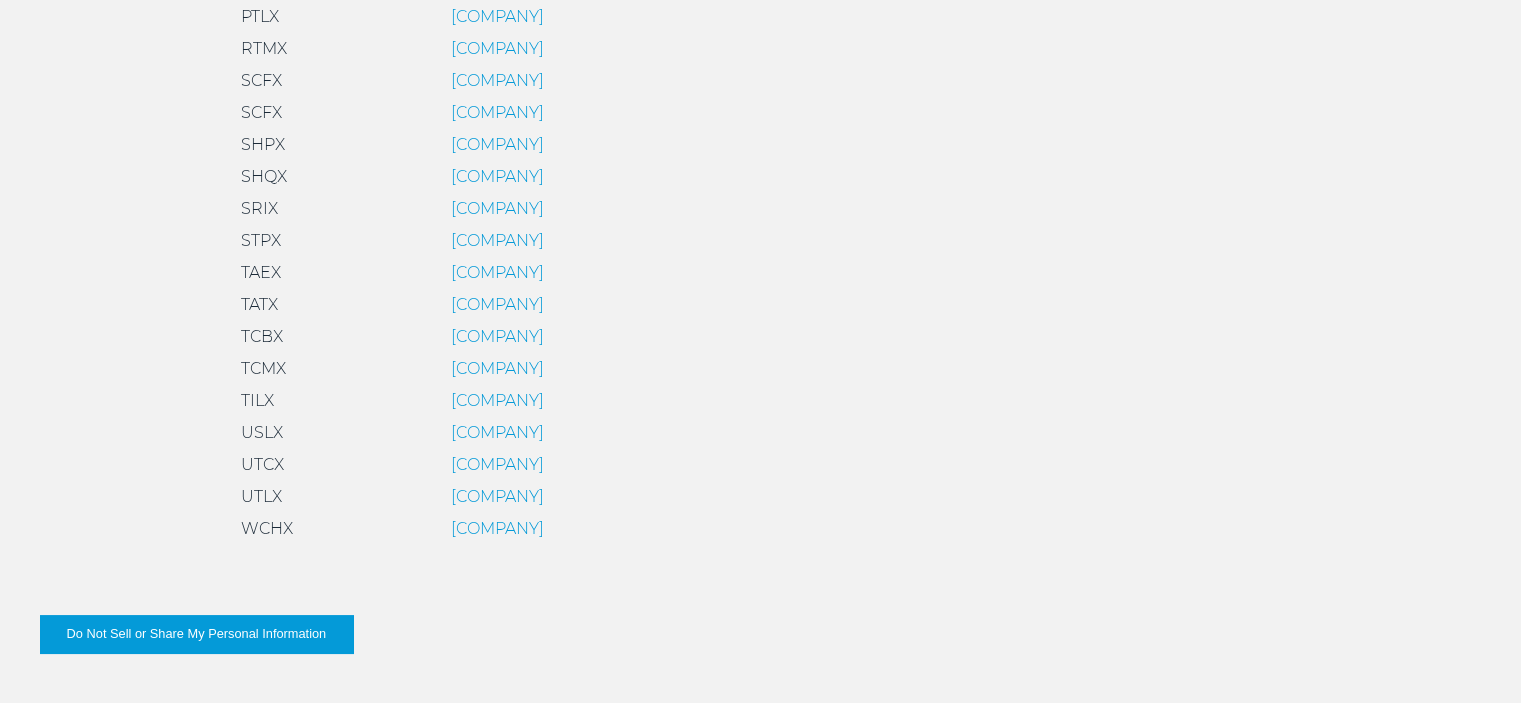 scroll, scrollTop: 1652, scrollLeft: 0, axis: vertical 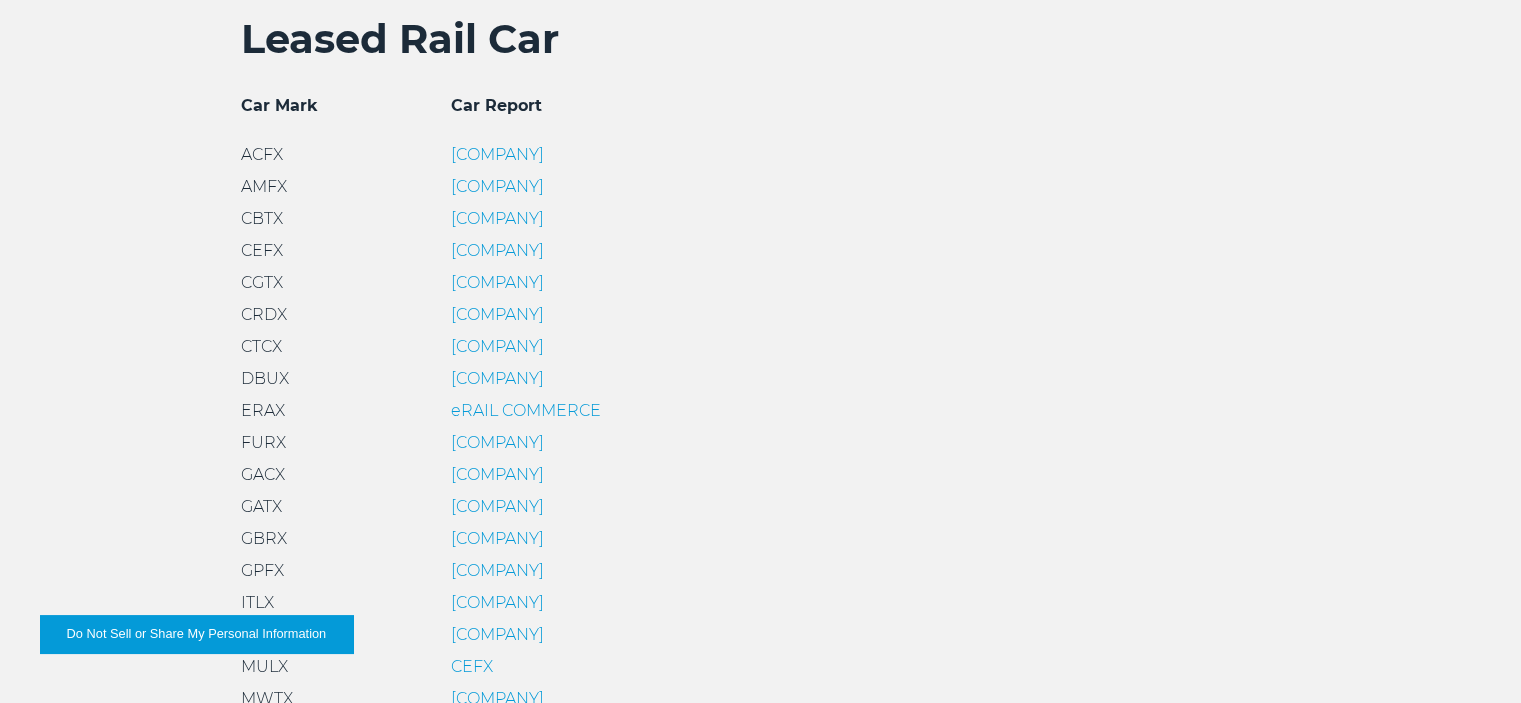 drag, startPoint x: 663, startPoint y: 407, endPoint x: 239, endPoint y: 161, distance: 490.1959 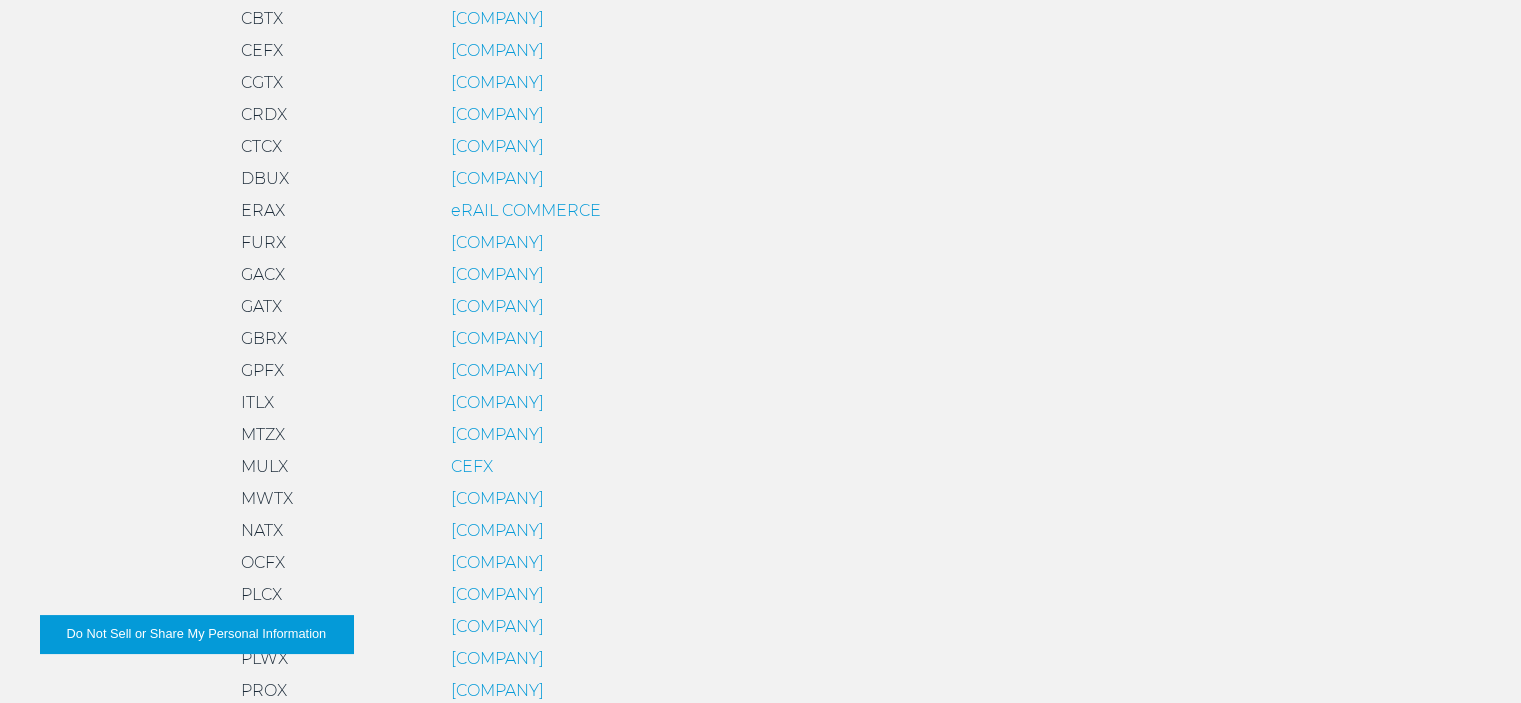 scroll, scrollTop: 832, scrollLeft: 0, axis: vertical 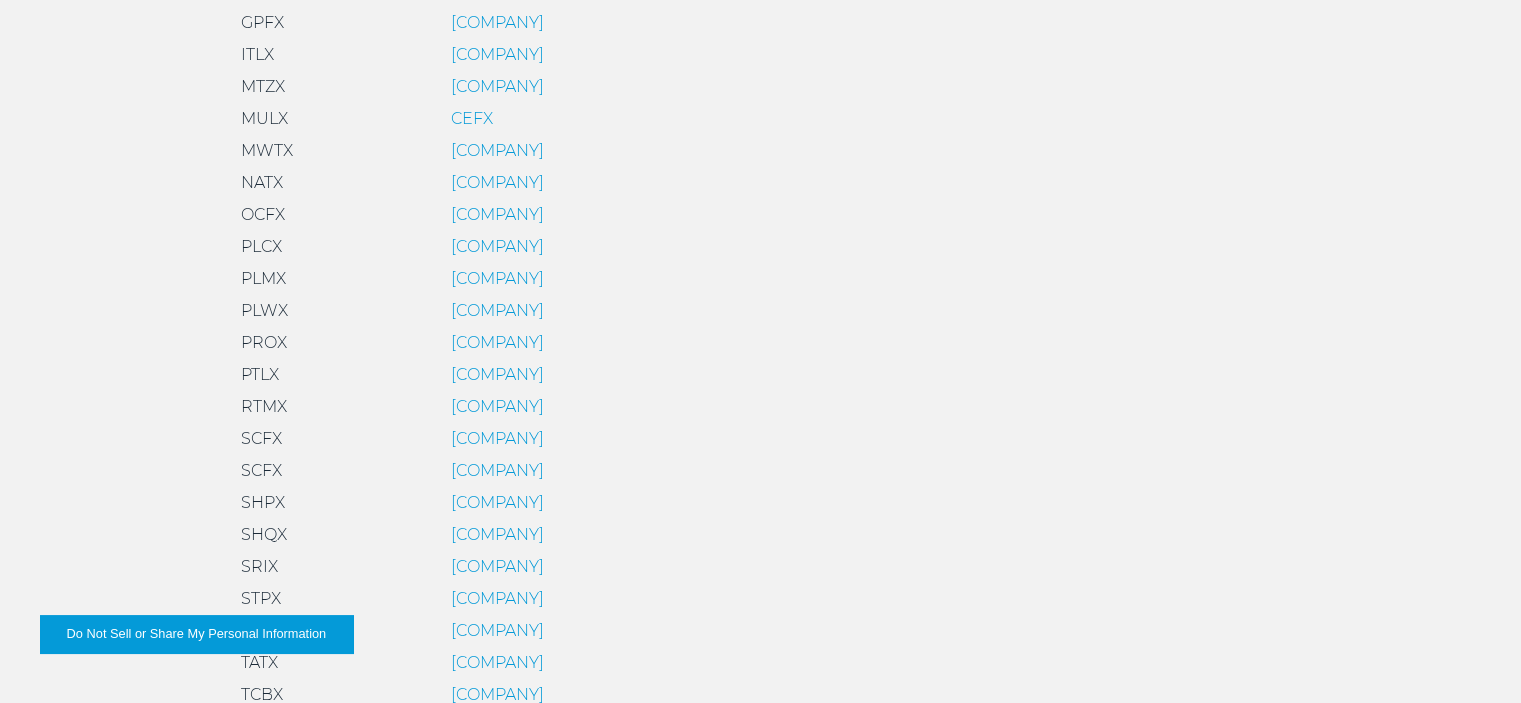 click on "GENERAL AMERICAN MARKS COMPANY" at bounding box center [497, 22] 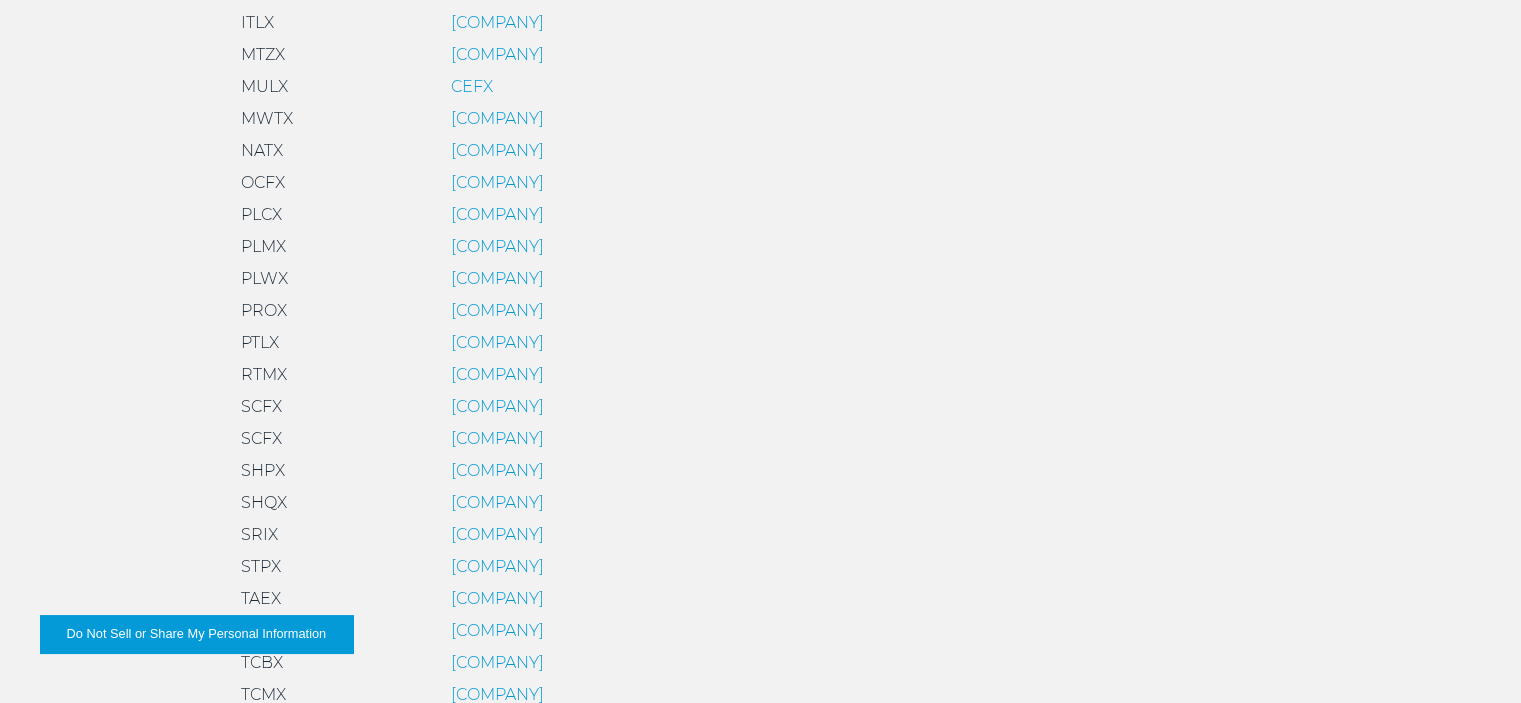 scroll, scrollTop: 1213, scrollLeft: 0, axis: vertical 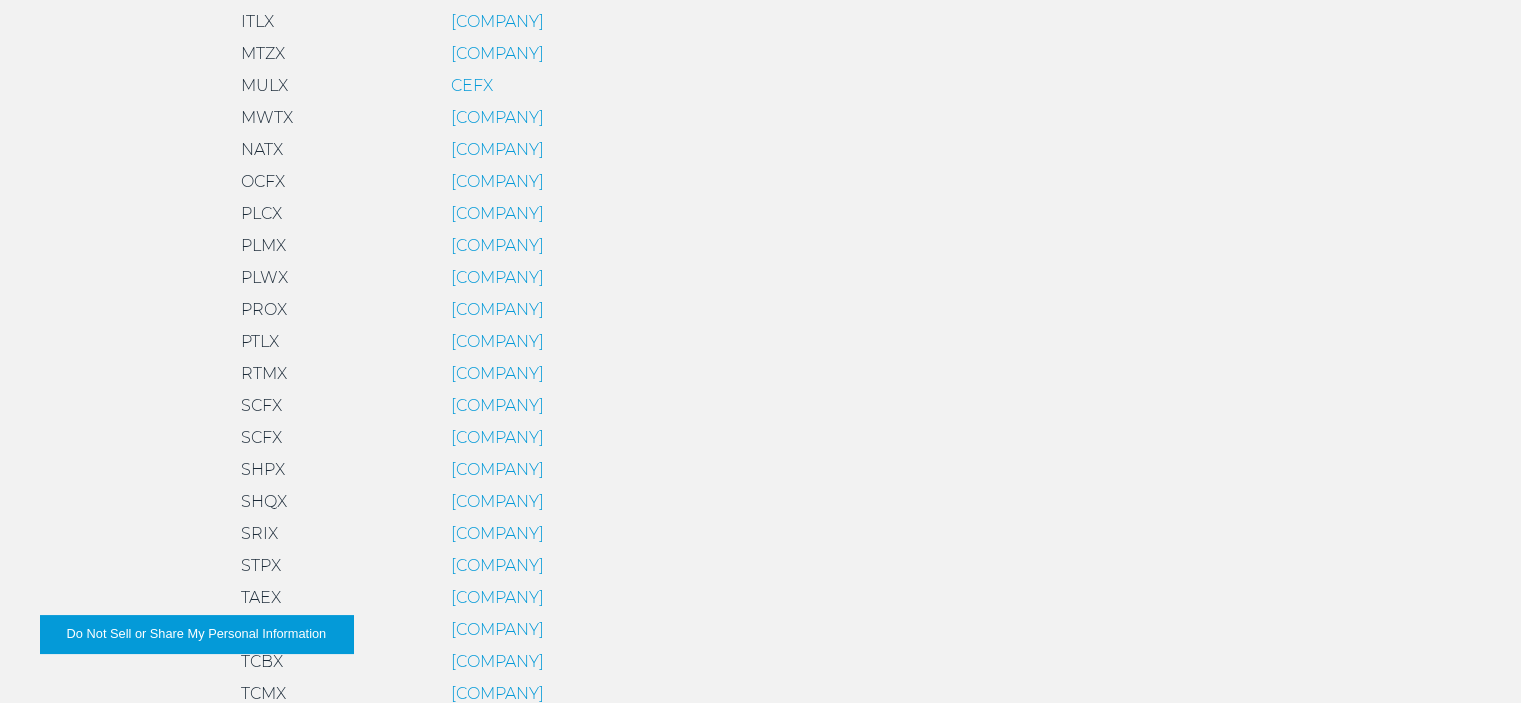 click on "WELLS FARGO RAIL CORPORATION" at bounding box center (497, 21) 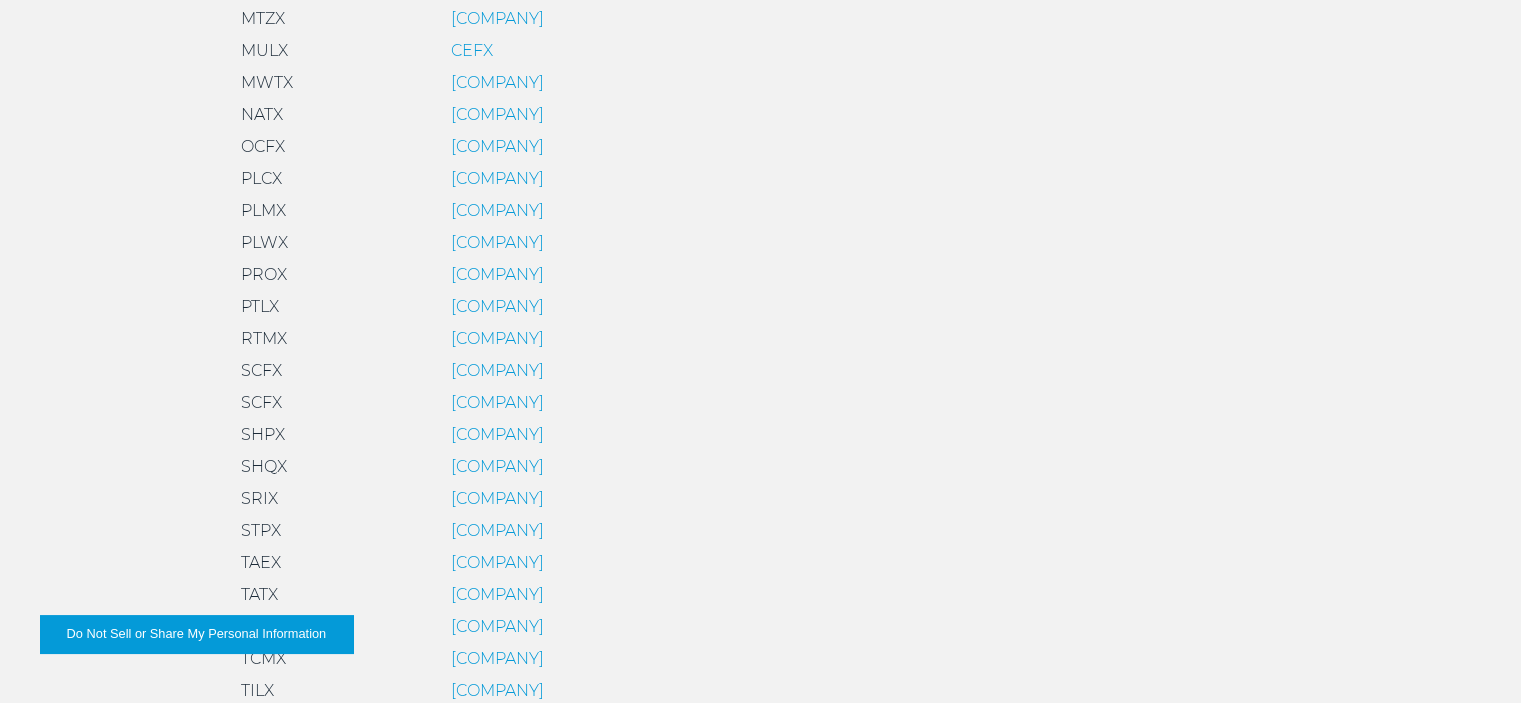 scroll, scrollTop: 1249, scrollLeft: 0, axis: vertical 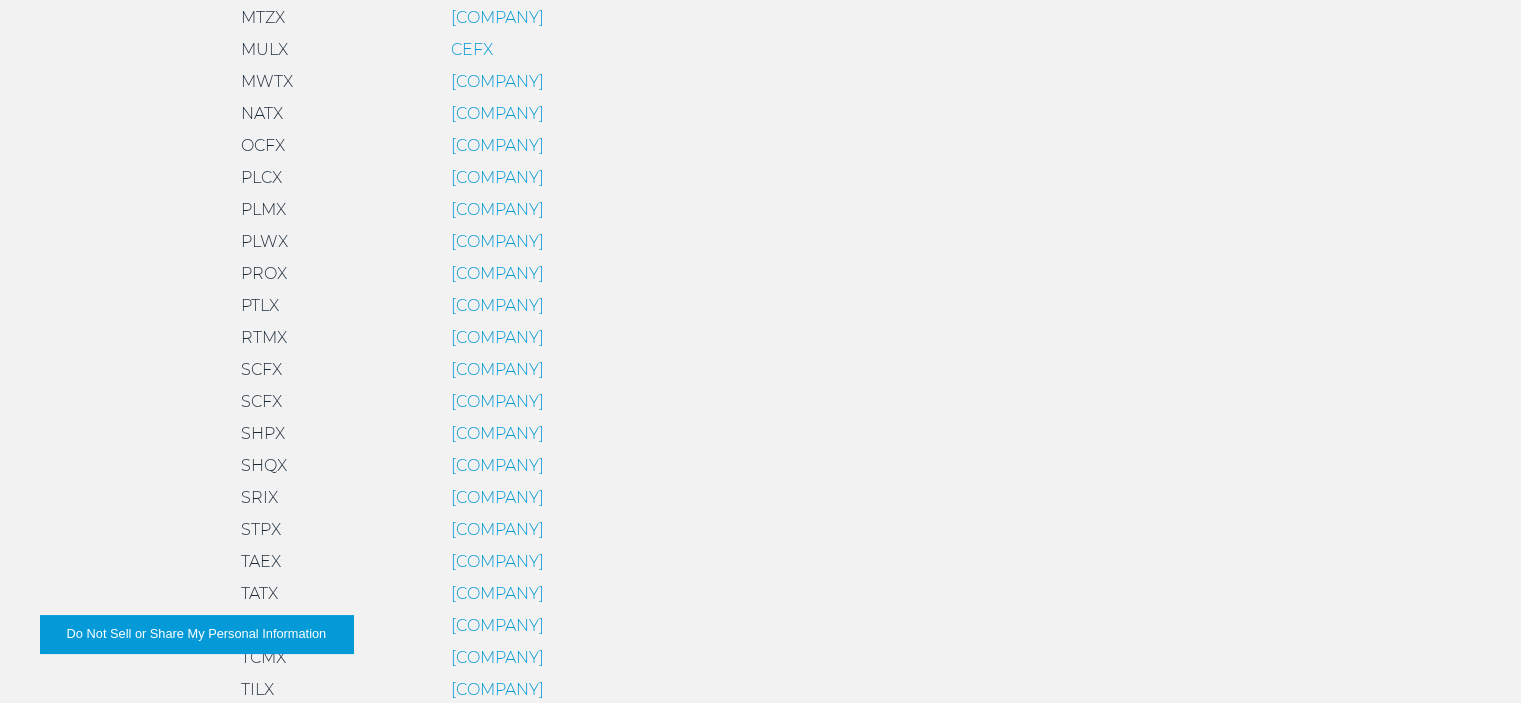 click on "MITSUI RAIL CAPITAL" at bounding box center (497, 17) 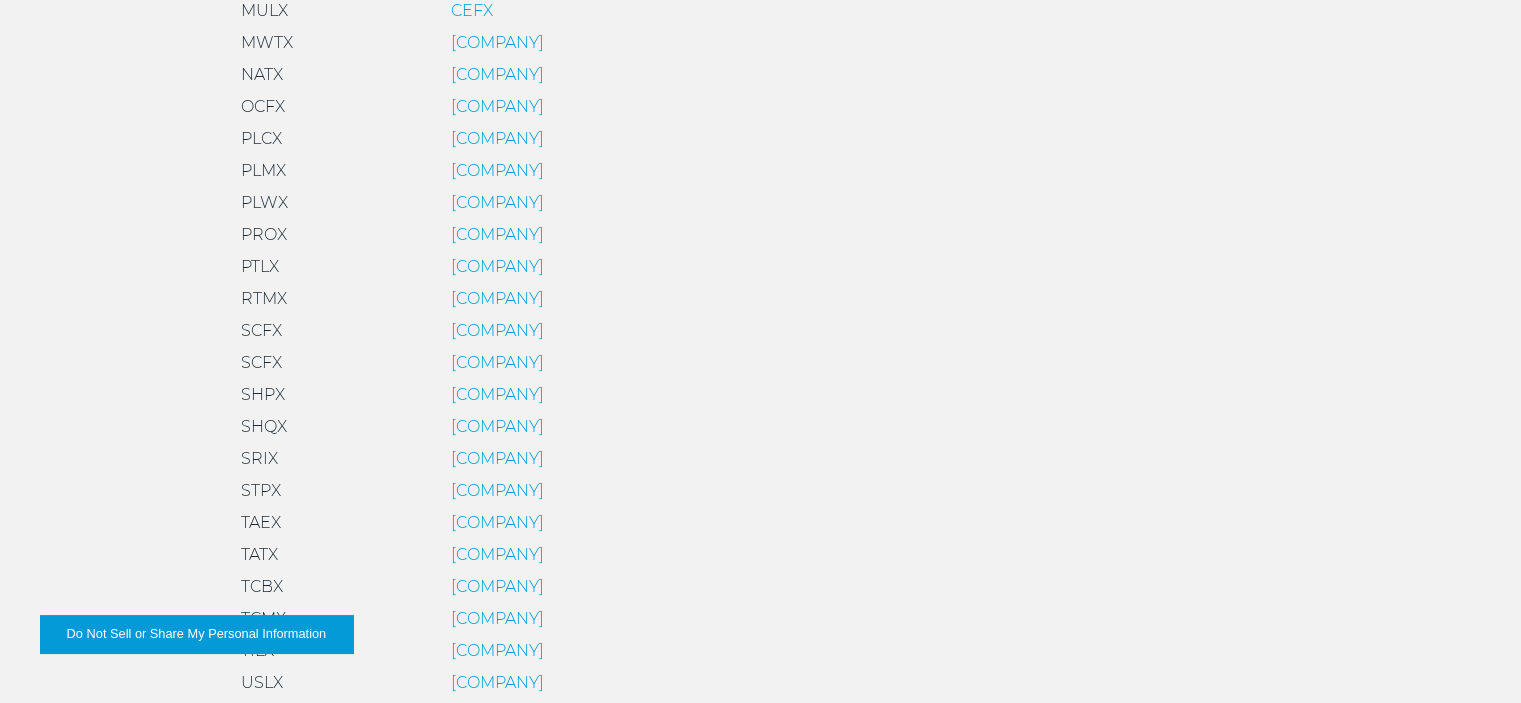 scroll, scrollTop: 1288, scrollLeft: 0, axis: vertical 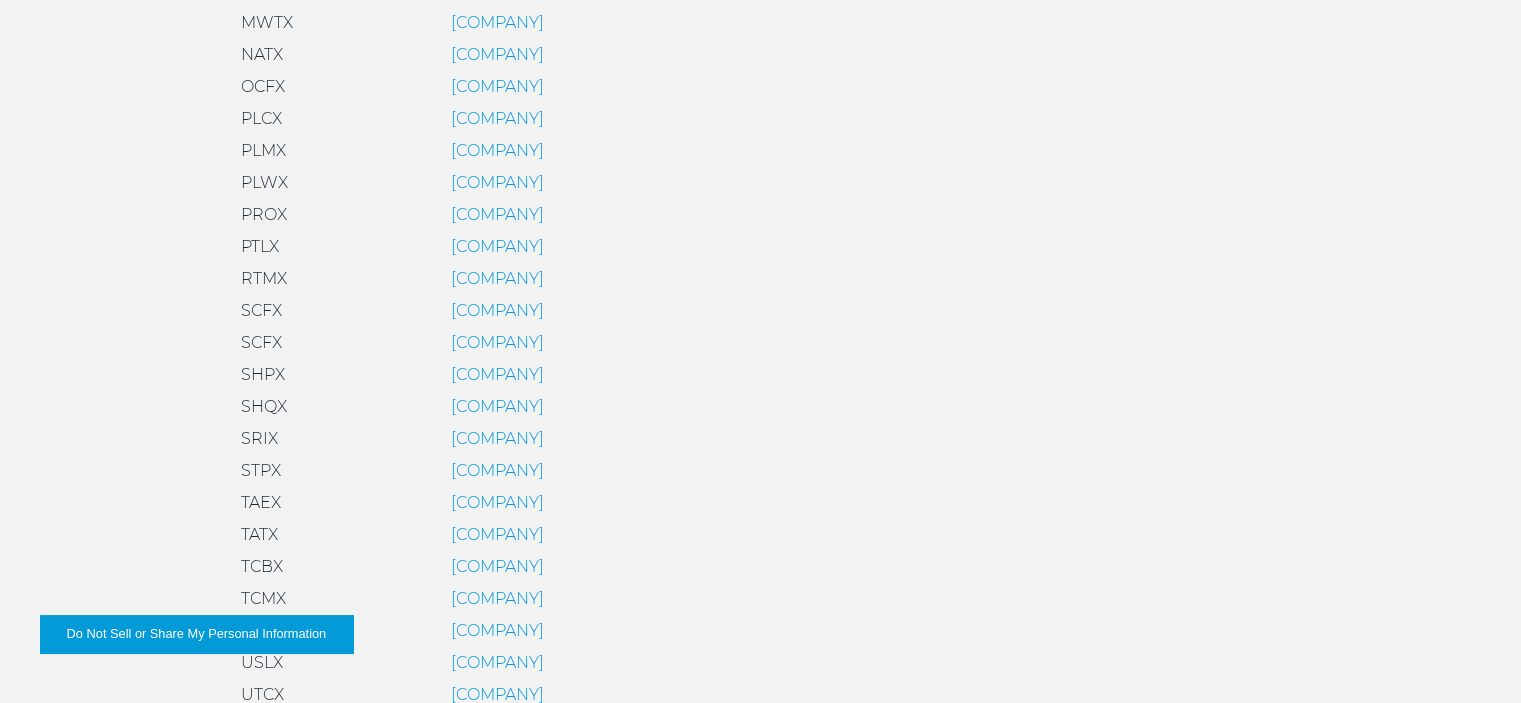 click on "MIDWEST ETHANOL TRANSPORT LLC" at bounding box center (497, 22) 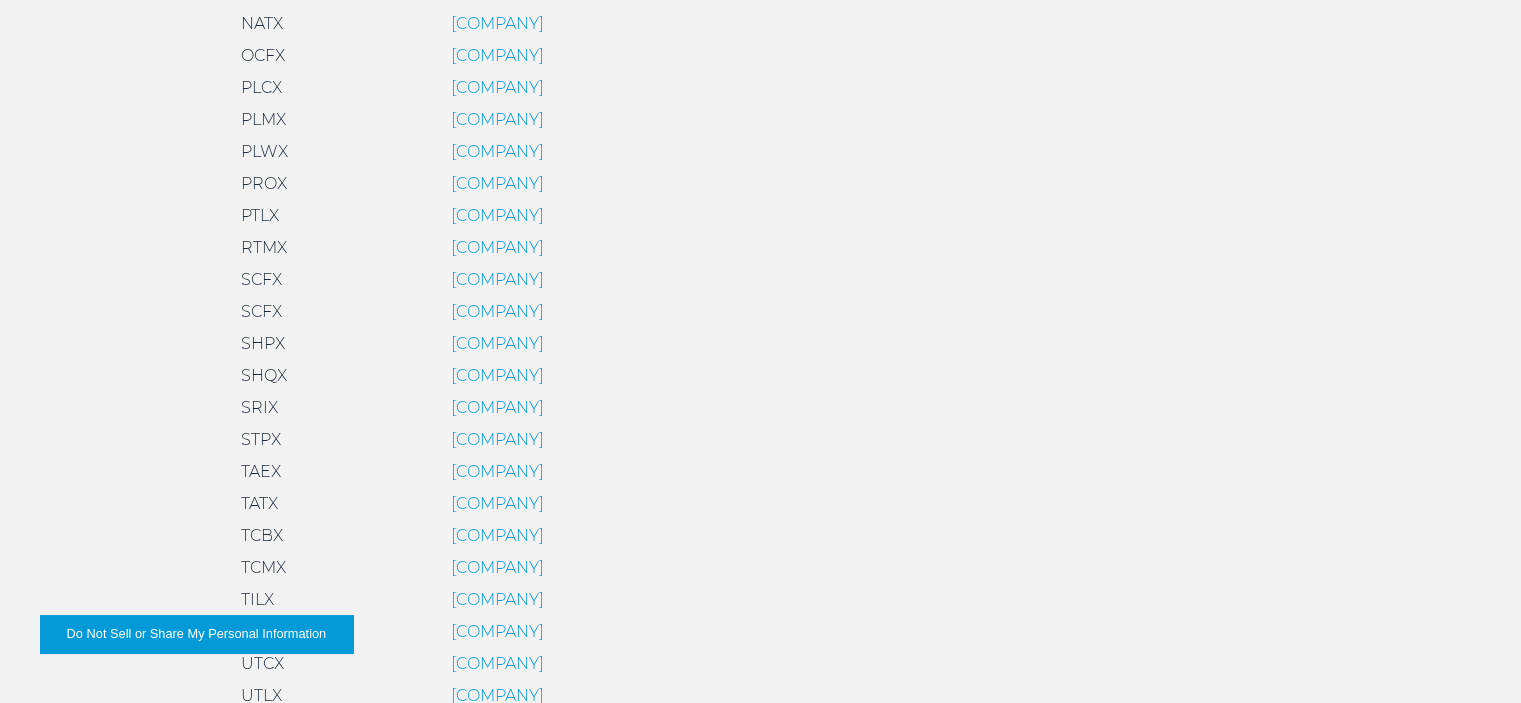 scroll, scrollTop: 1340, scrollLeft: 0, axis: vertical 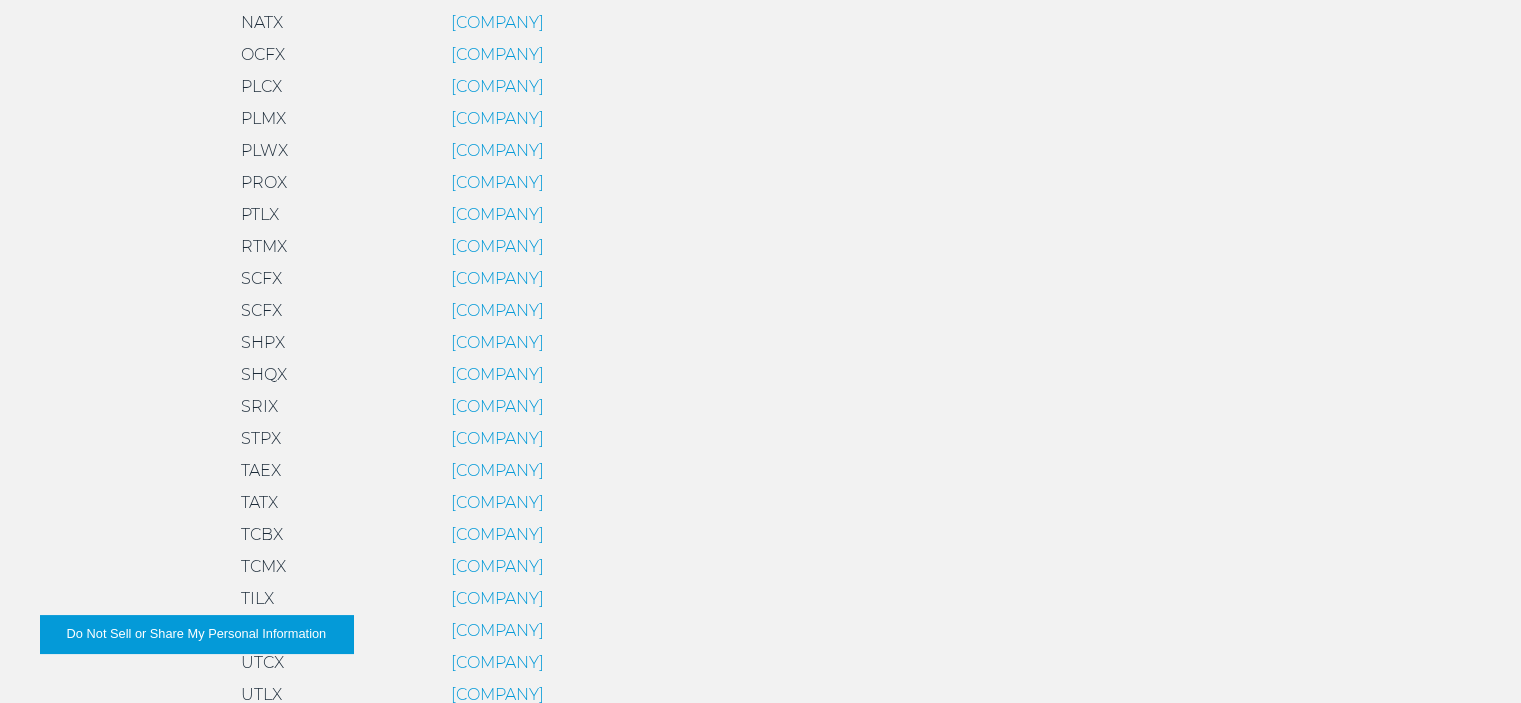 click on "UNION TANK CAR COMPANY" at bounding box center (497, 22) 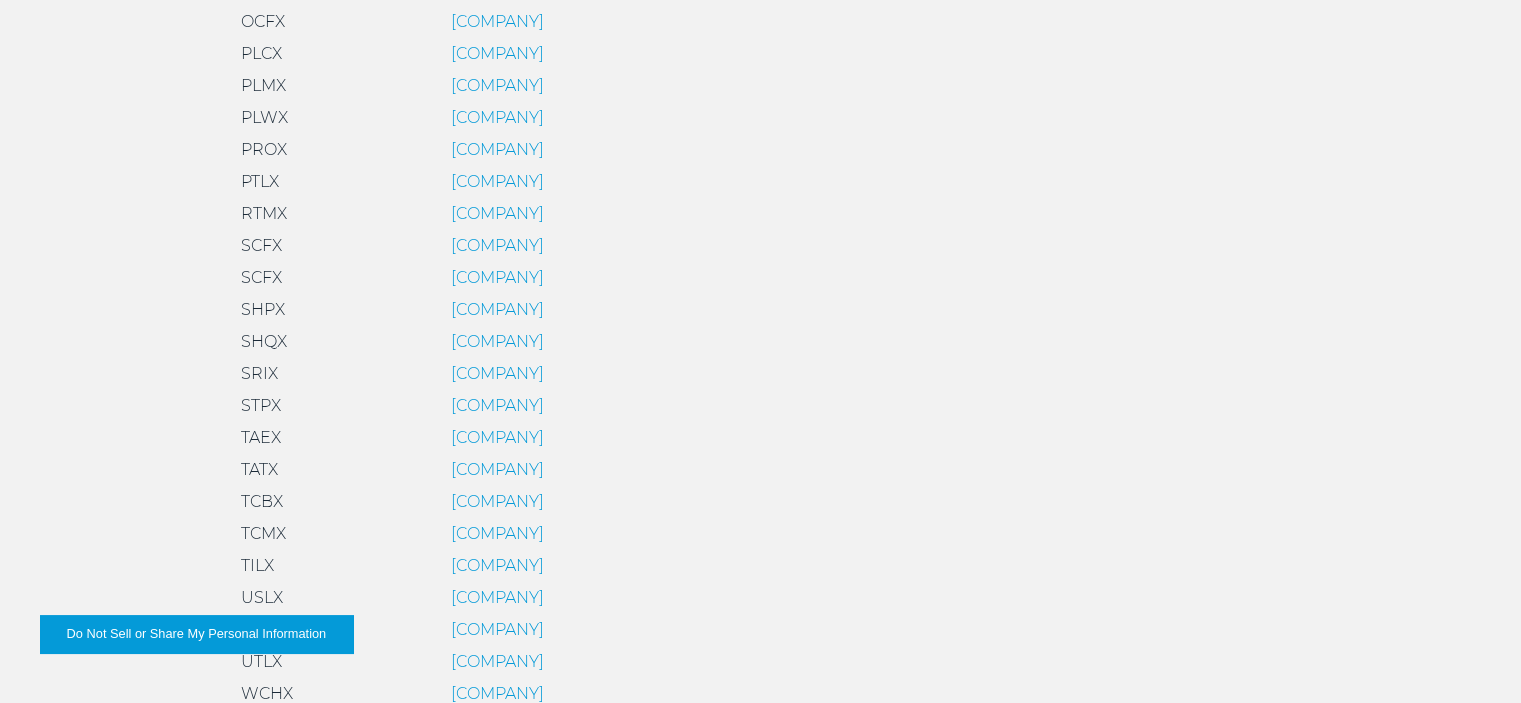scroll, scrollTop: 1375, scrollLeft: 0, axis: vertical 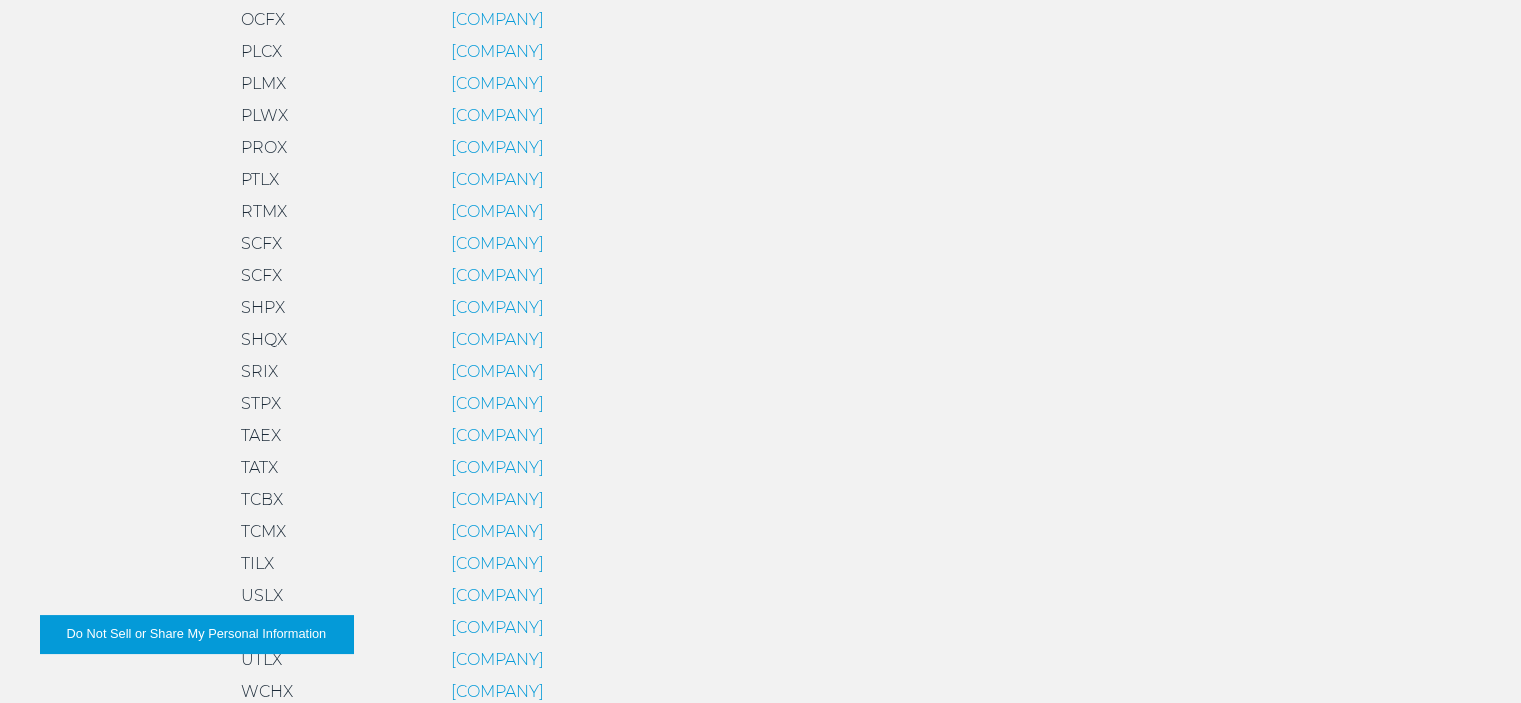 click on "GENERAL AMERICAN MARKS COMPANY" at bounding box center [497, 19] 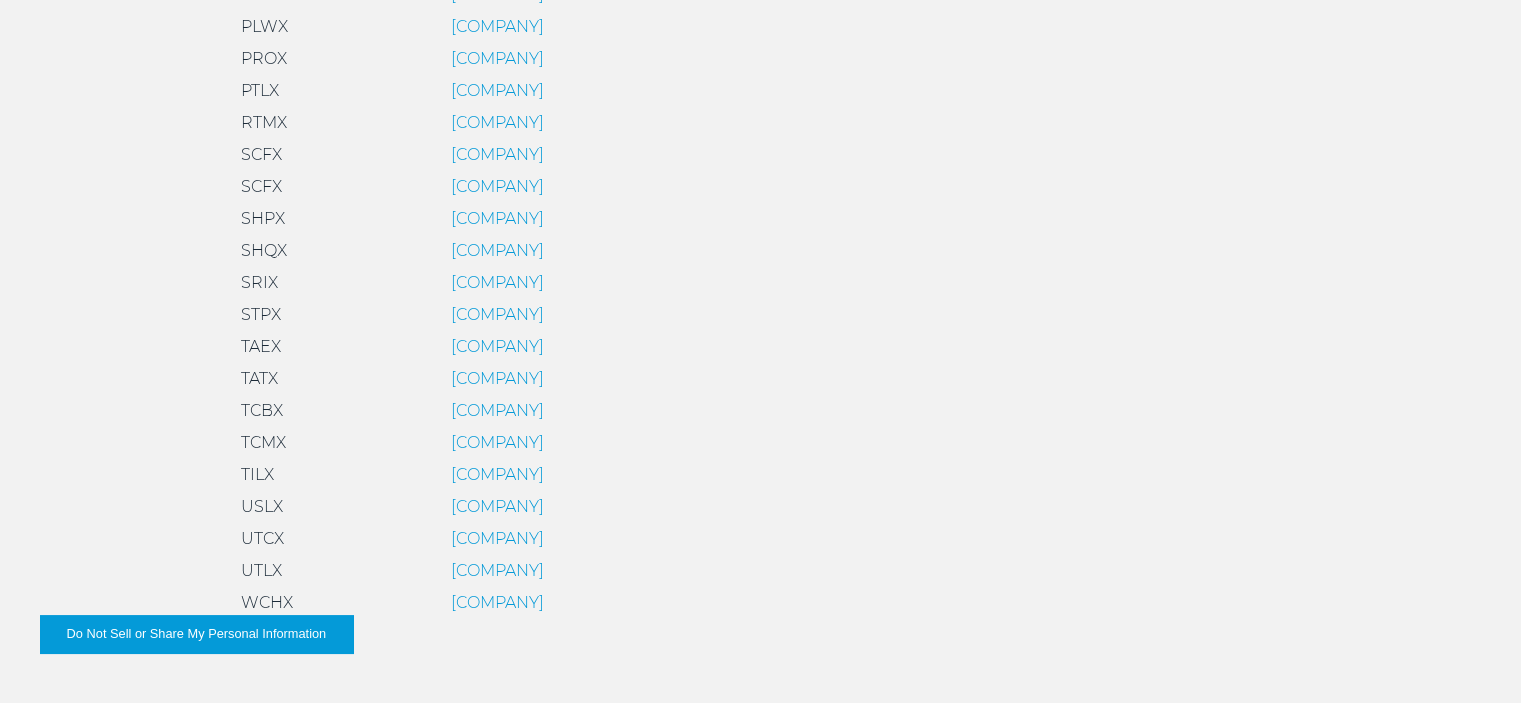 scroll, scrollTop: 1468, scrollLeft: 0, axis: vertical 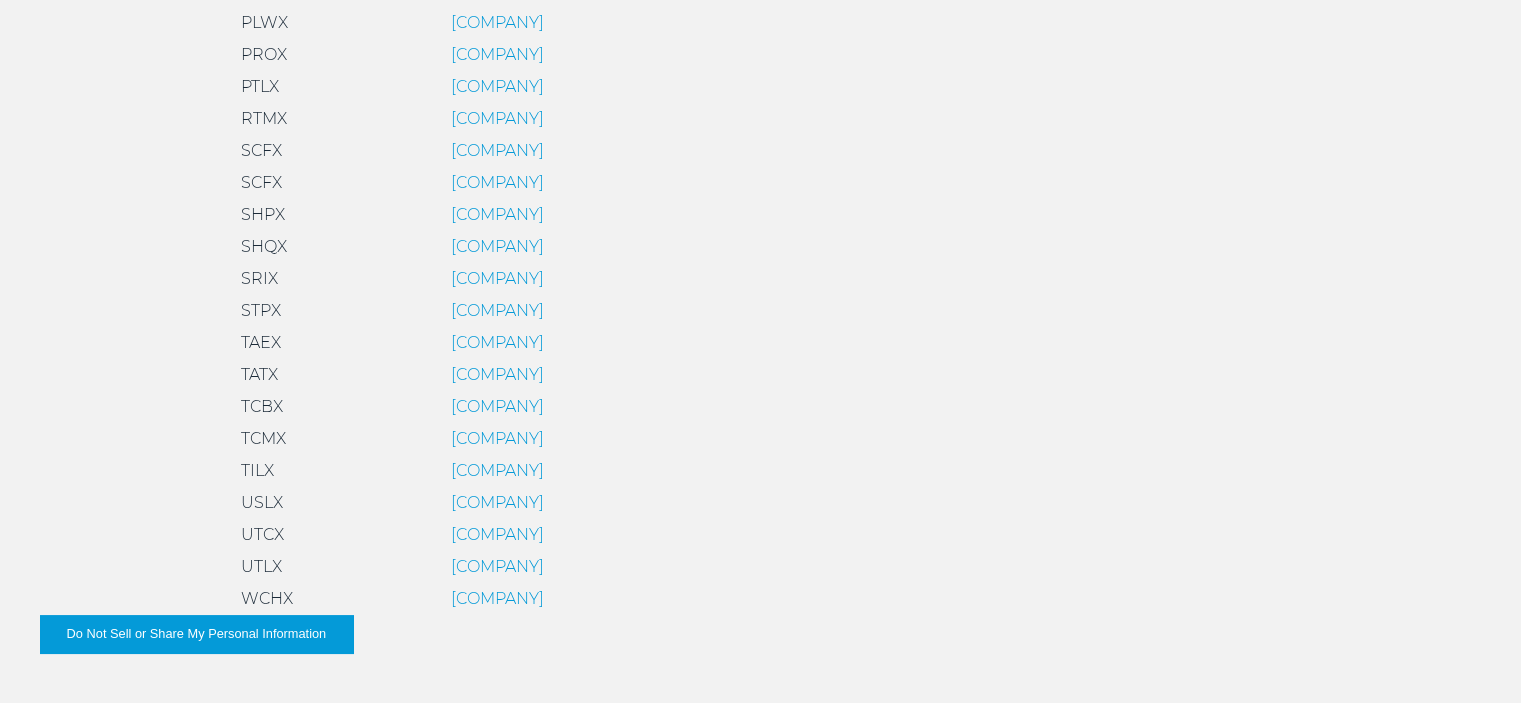 click on "WELLS FARGO RAIL CORPORATION" at bounding box center (497, 22) 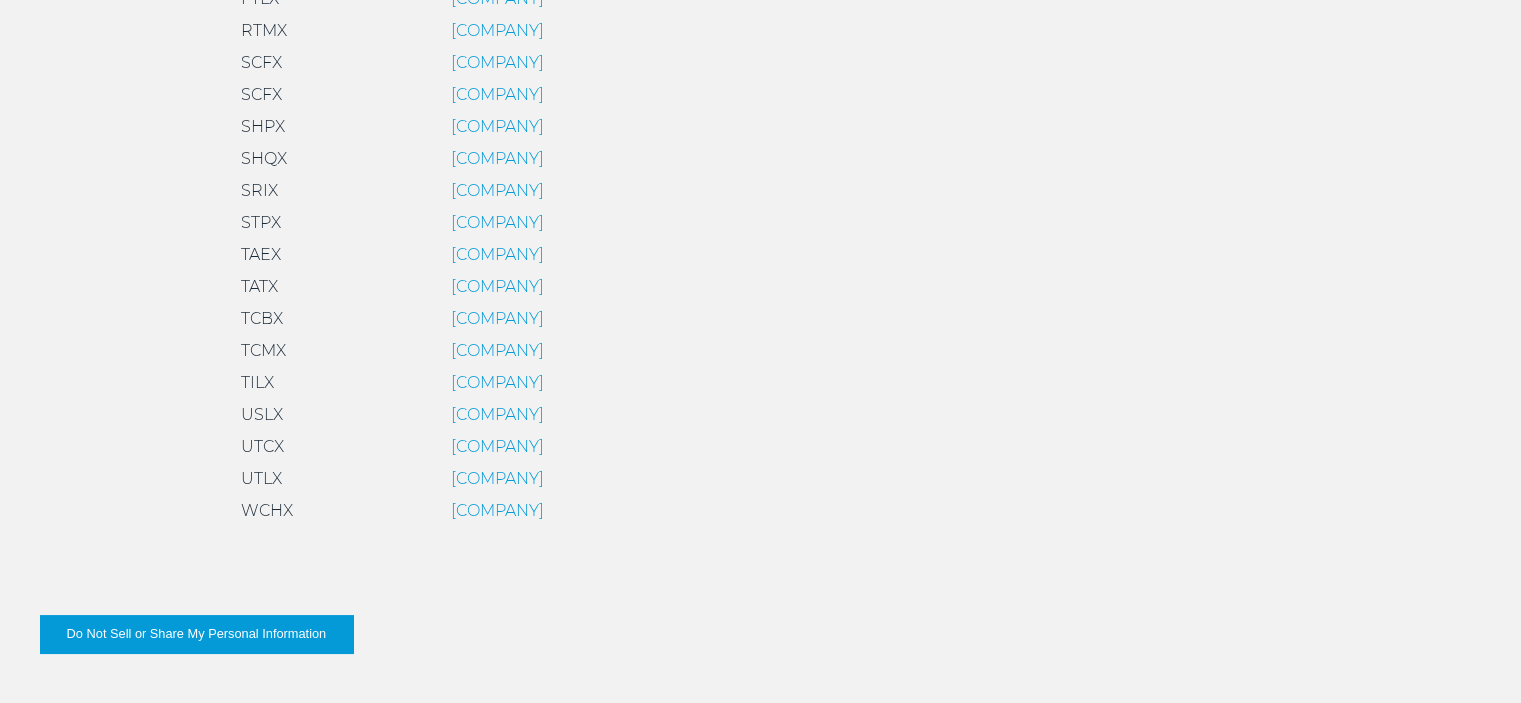 scroll, scrollTop: 1564, scrollLeft: 0, axis: vertical 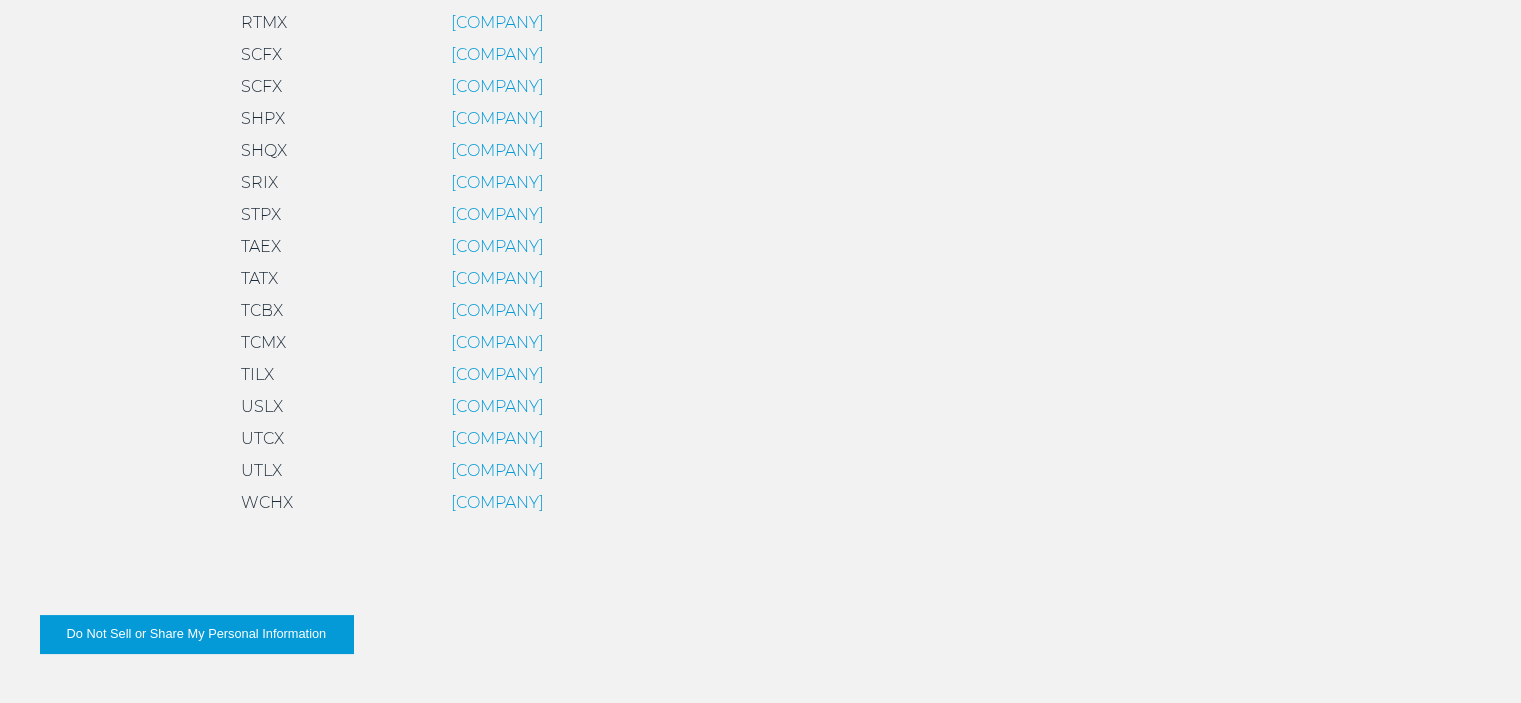 click on "UNION TANK CAR COMPANY" at bounding box center (497, 22) 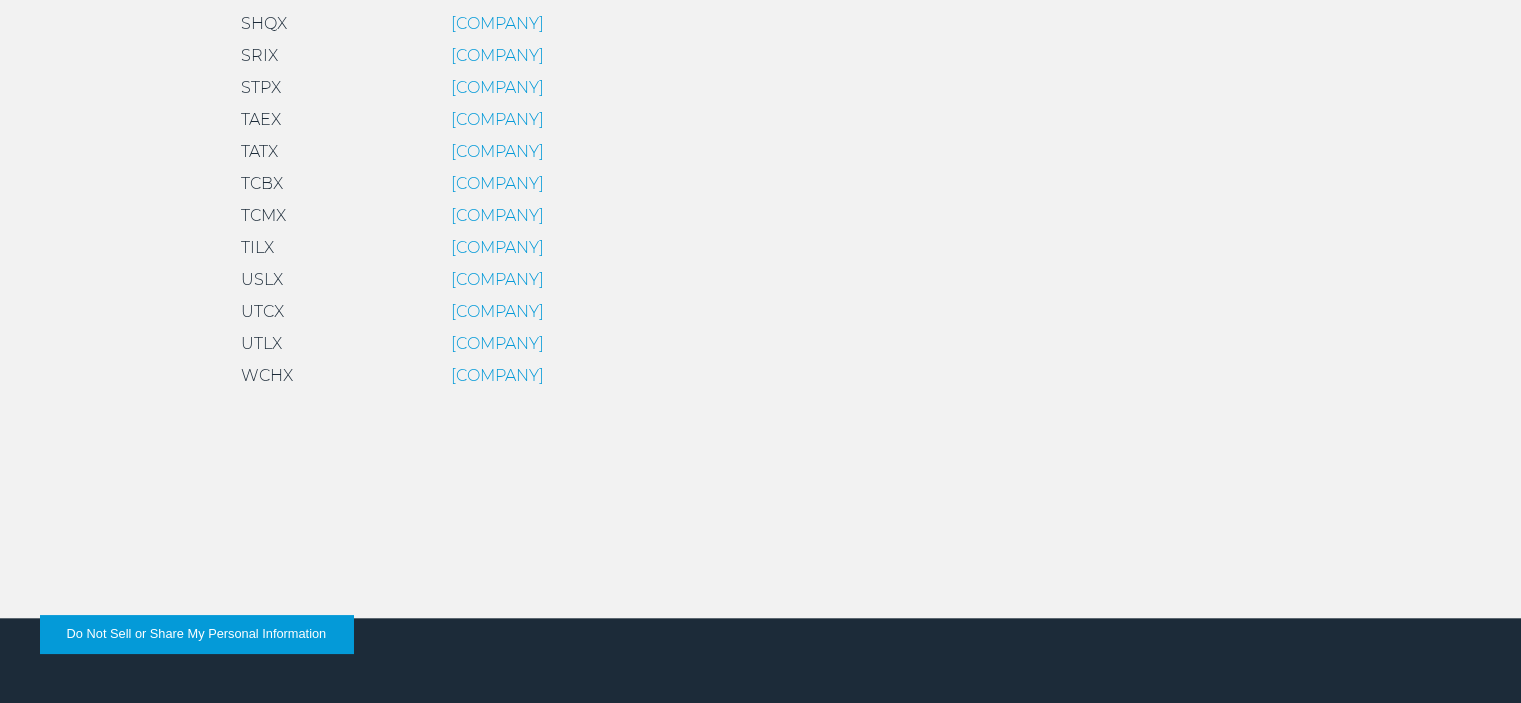 scroll, scrollTop: 1692, scrollLeft: 0, axis: vertical 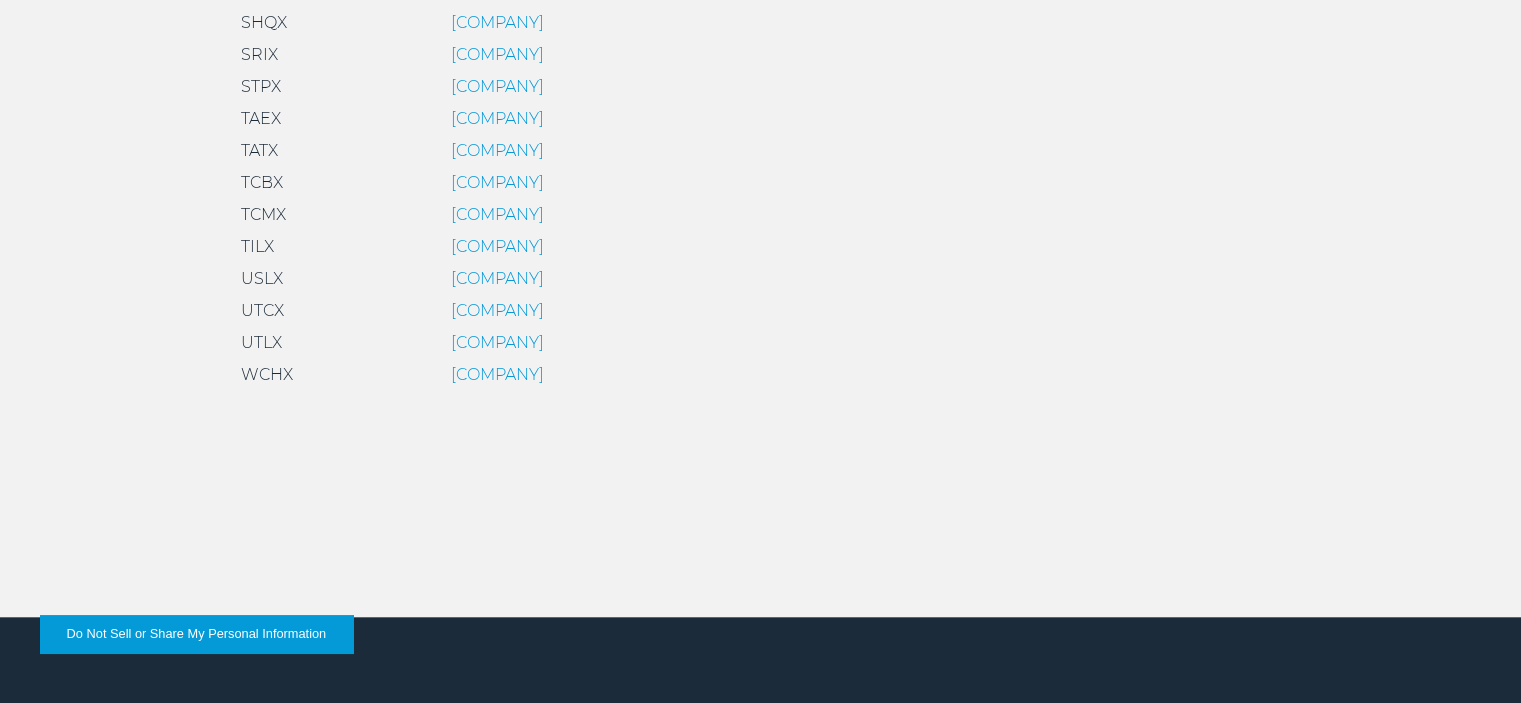 click on "AMERICAN RAILCAR INDUSTRIES" at bounding box center [497, 22] 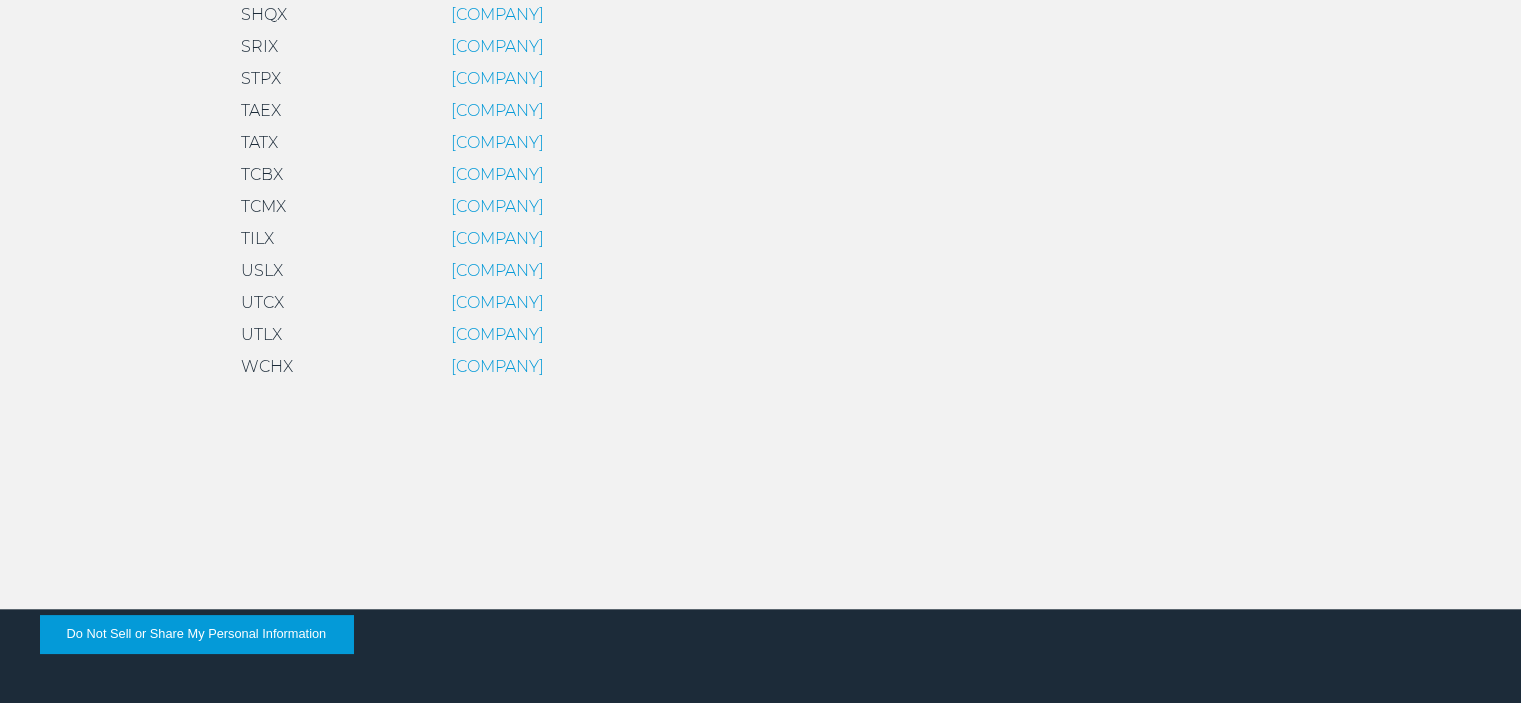 click on "AMERICAN RAILCAR INDUSTRIES" at bounding box center (497, 14) 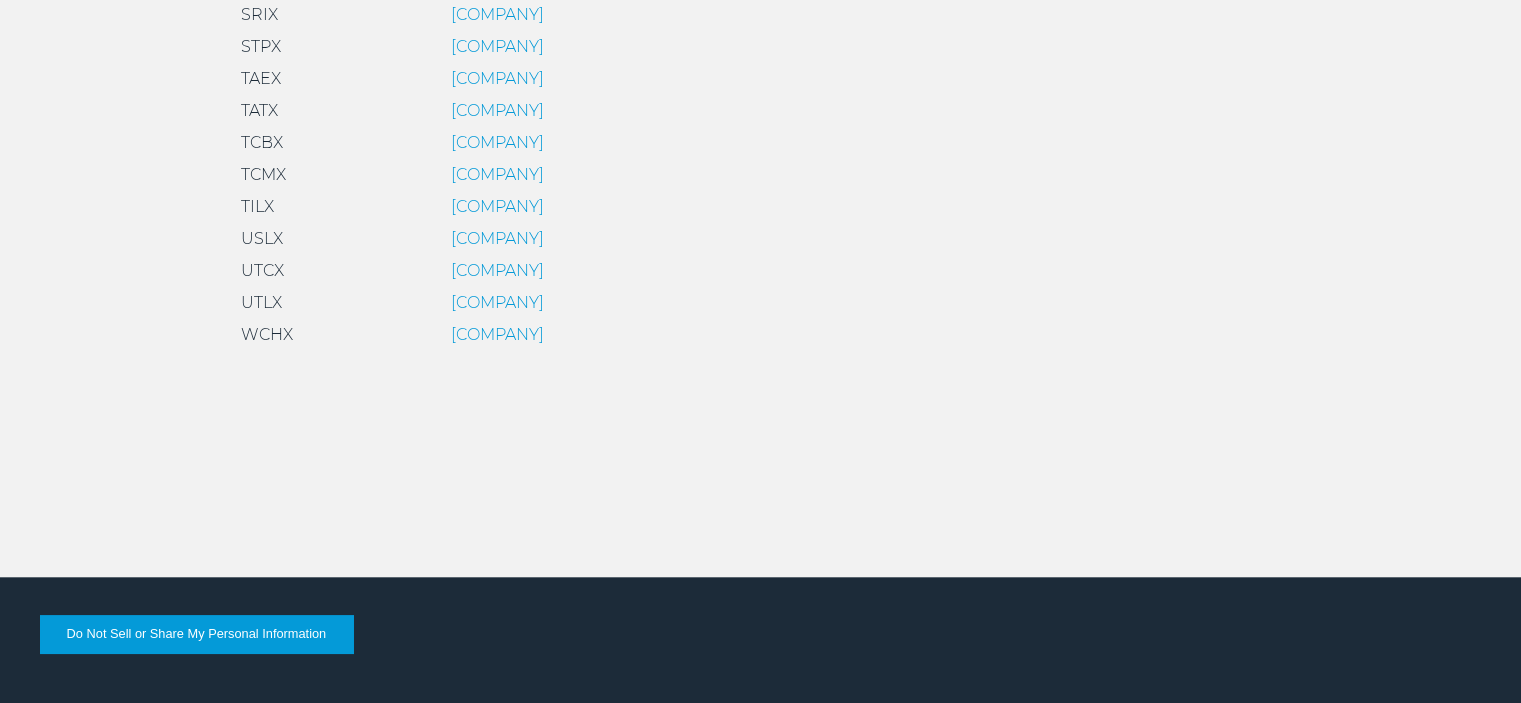 scroll, scrollTop: 1732, scrollLeft: 0, axis: vertical 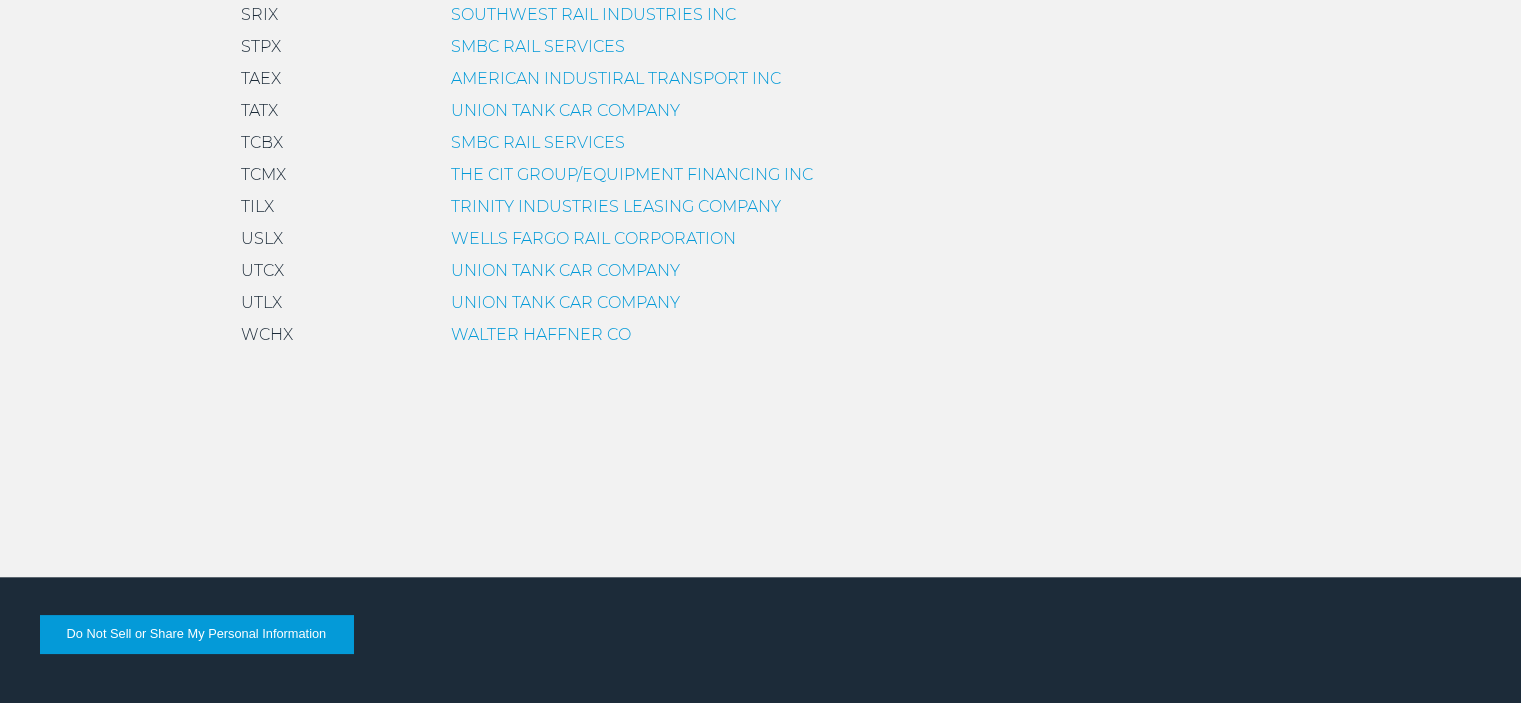 click on "AMERICAN INDUSTIRAL TRANSPORT INC" at bounding box center (616, 78) 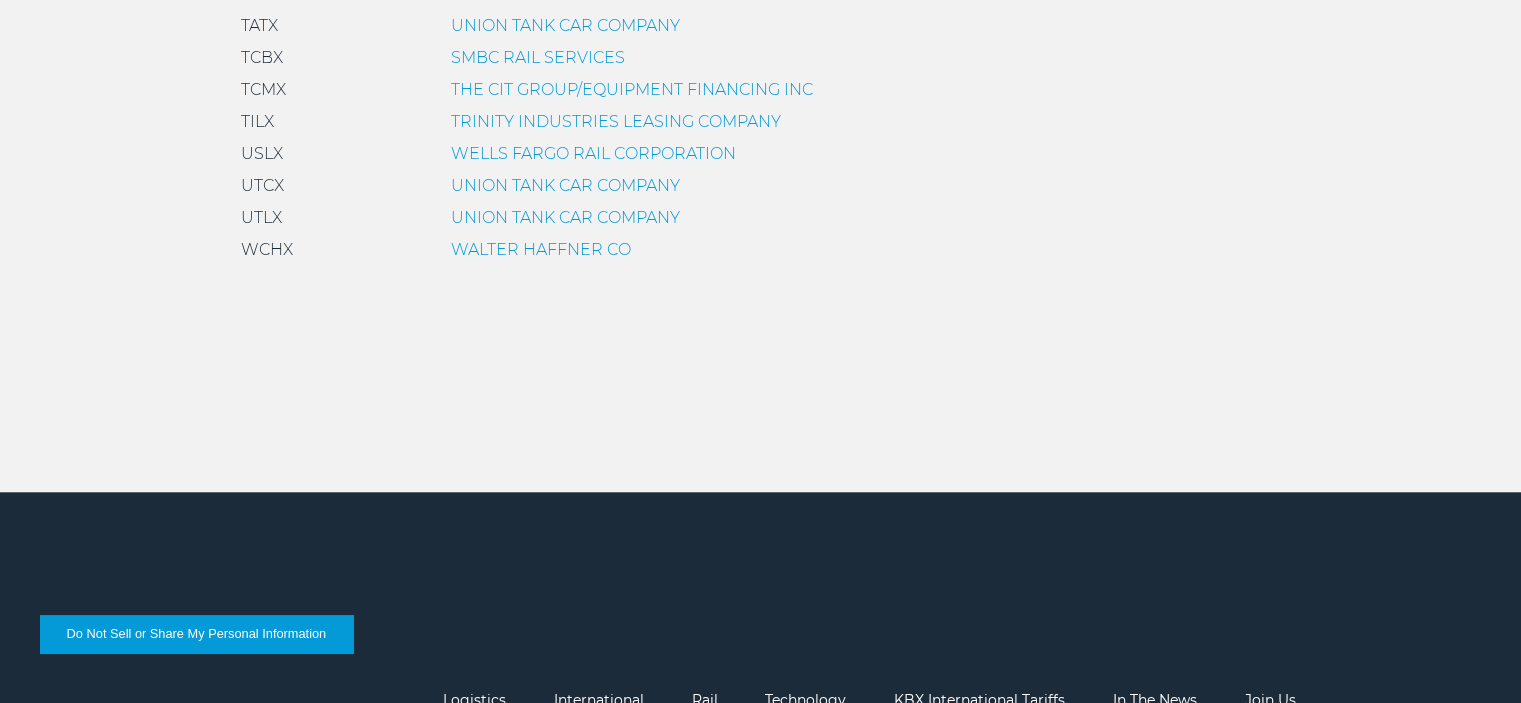scroll, scrollTop: 1819, scrollLeft: 0, axis: vertical 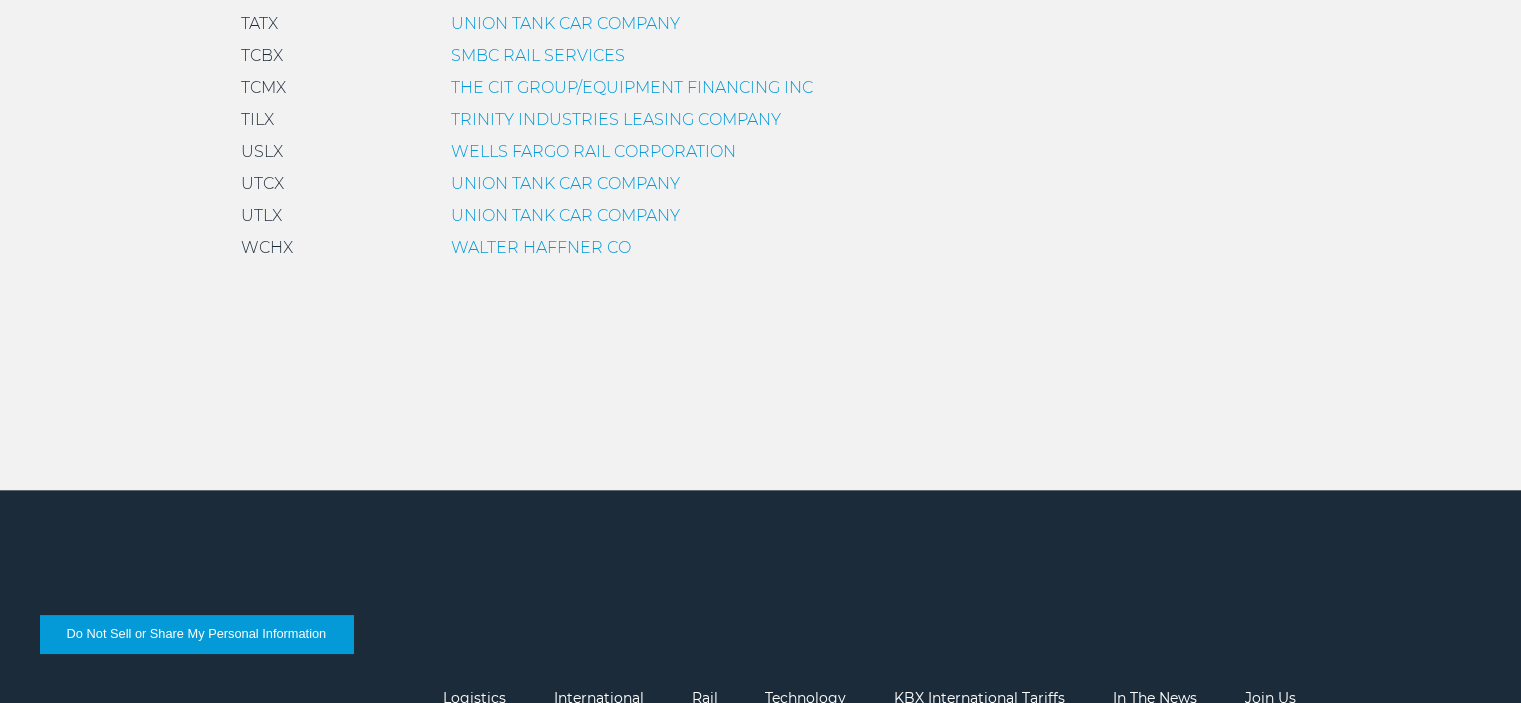 click on "UNION TANK CAR COMPANY" at bounding box center [565, 23] 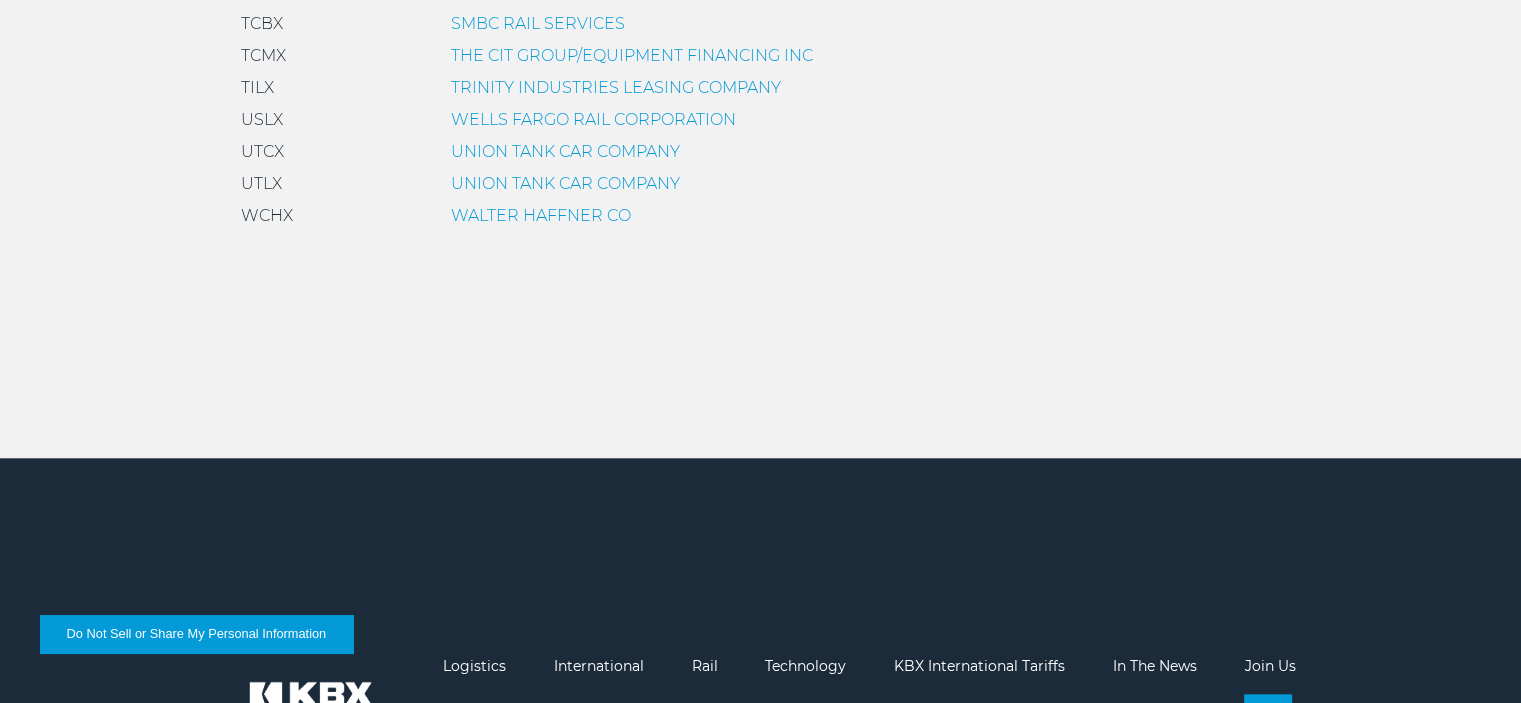 scroll, scrollTop: 1852, scrollLeft: 0, axis: vertical 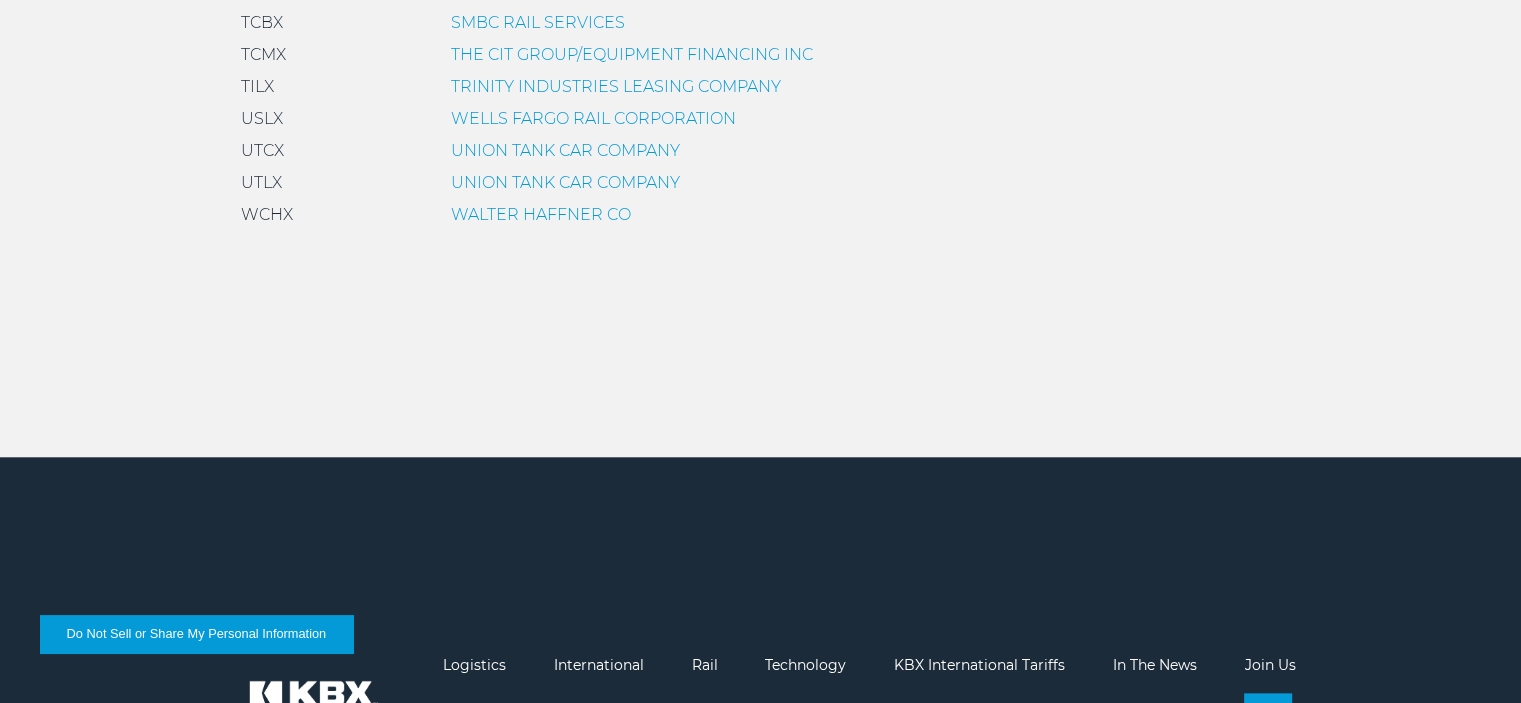 click on "SMBC RAIL SERVICES" at bounding box center (538, 22) 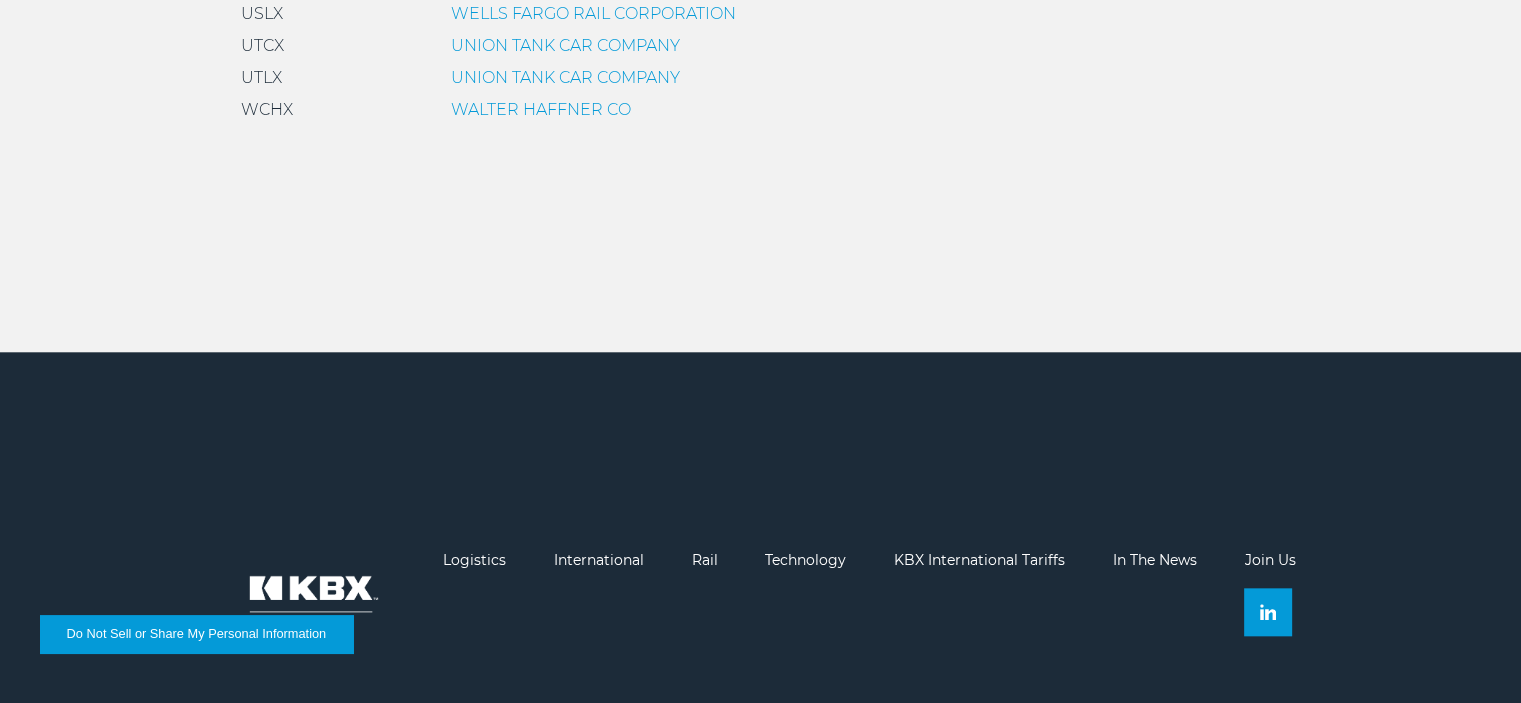 scroll, scrollTop: 1959, scrollLeft: 0, axis: vertical 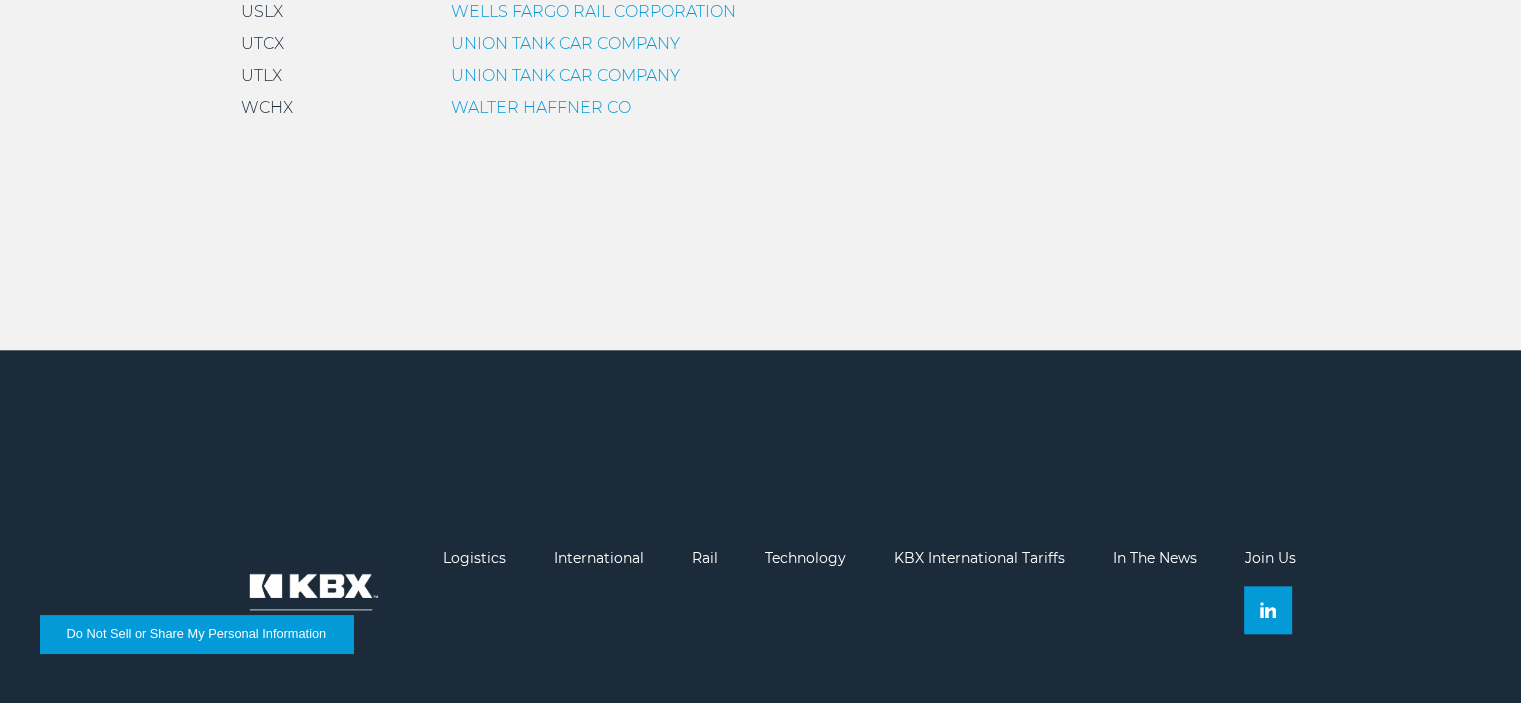click on "WELLS FARGO RAIL CORPORATION" at bounding box center (593, 11) 